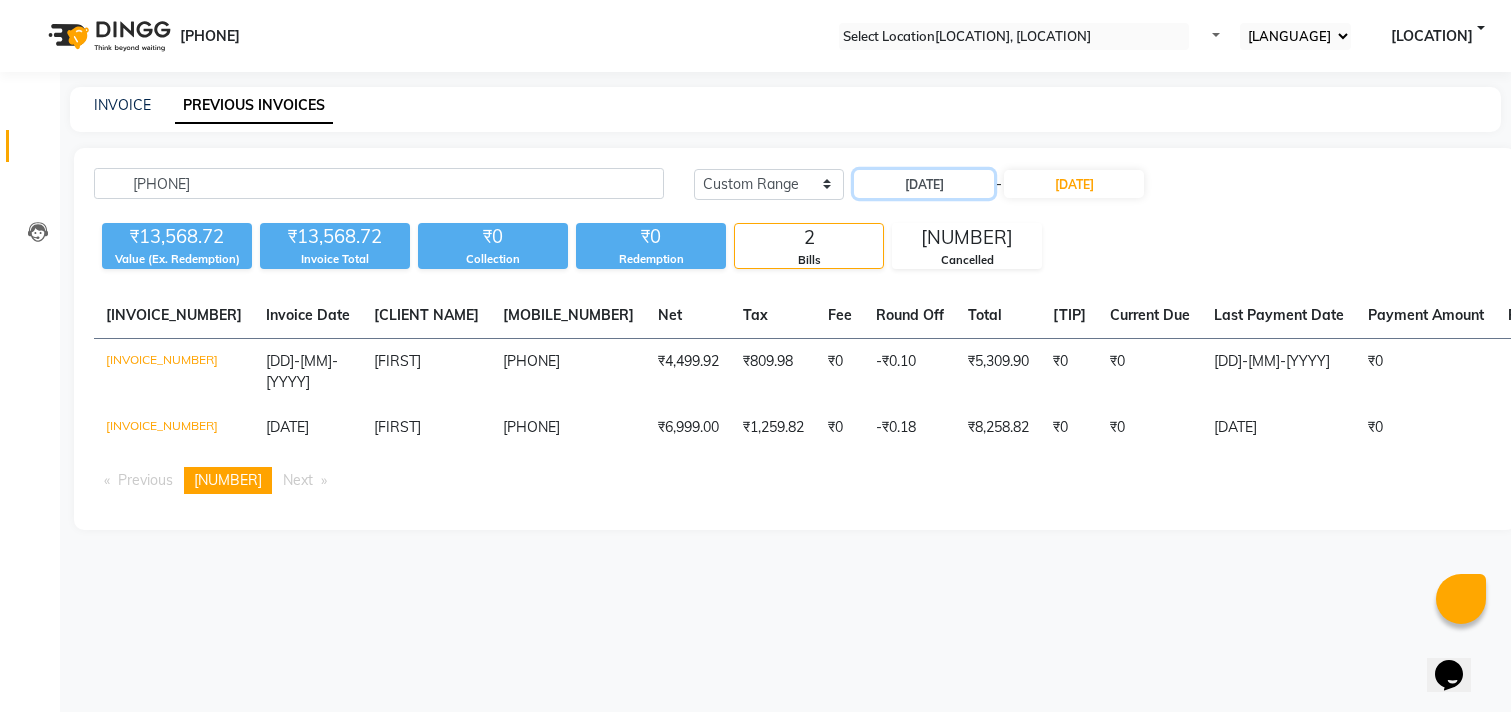 scroll, scrollTop: 0, scrollLeft: 0, axis: both 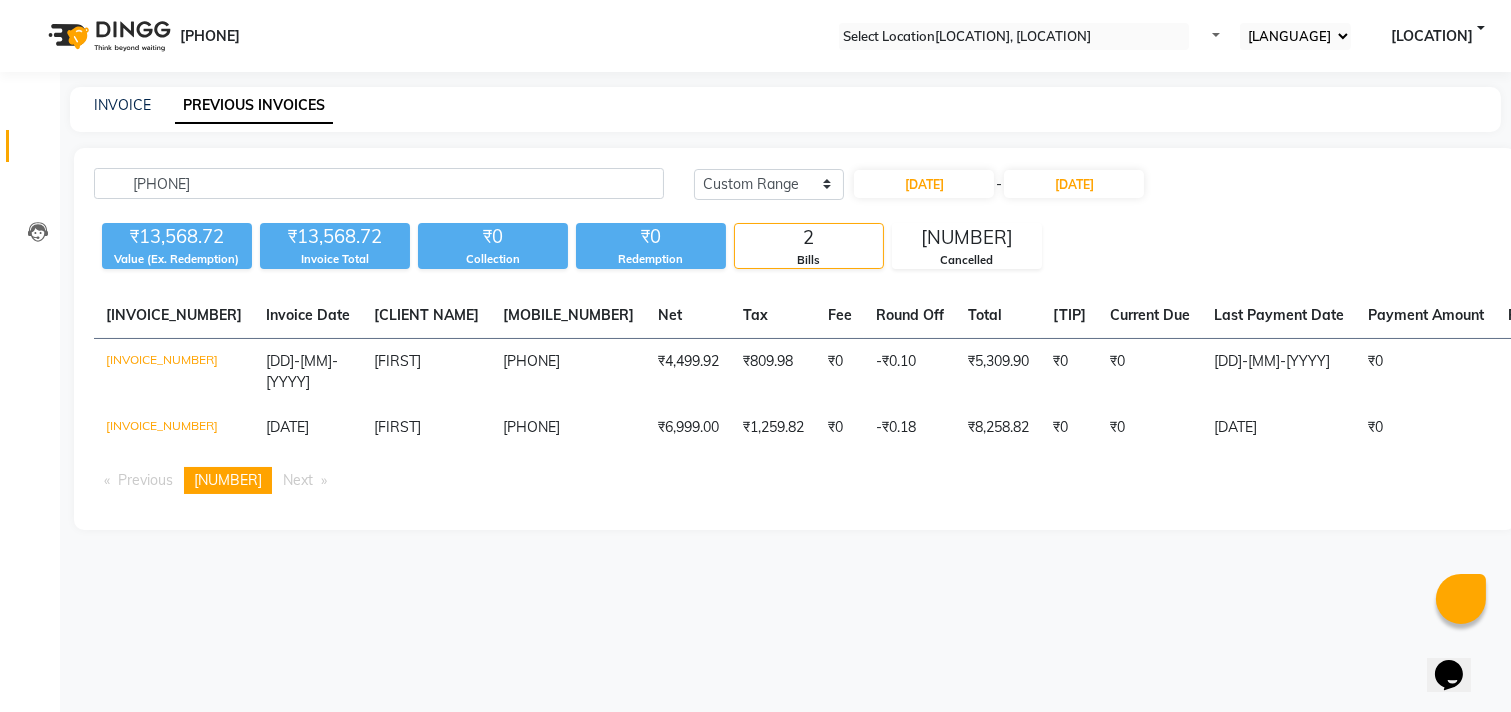 click on "INVOICE PREVIOUS INVOICES" at bounding box center [785, 109] 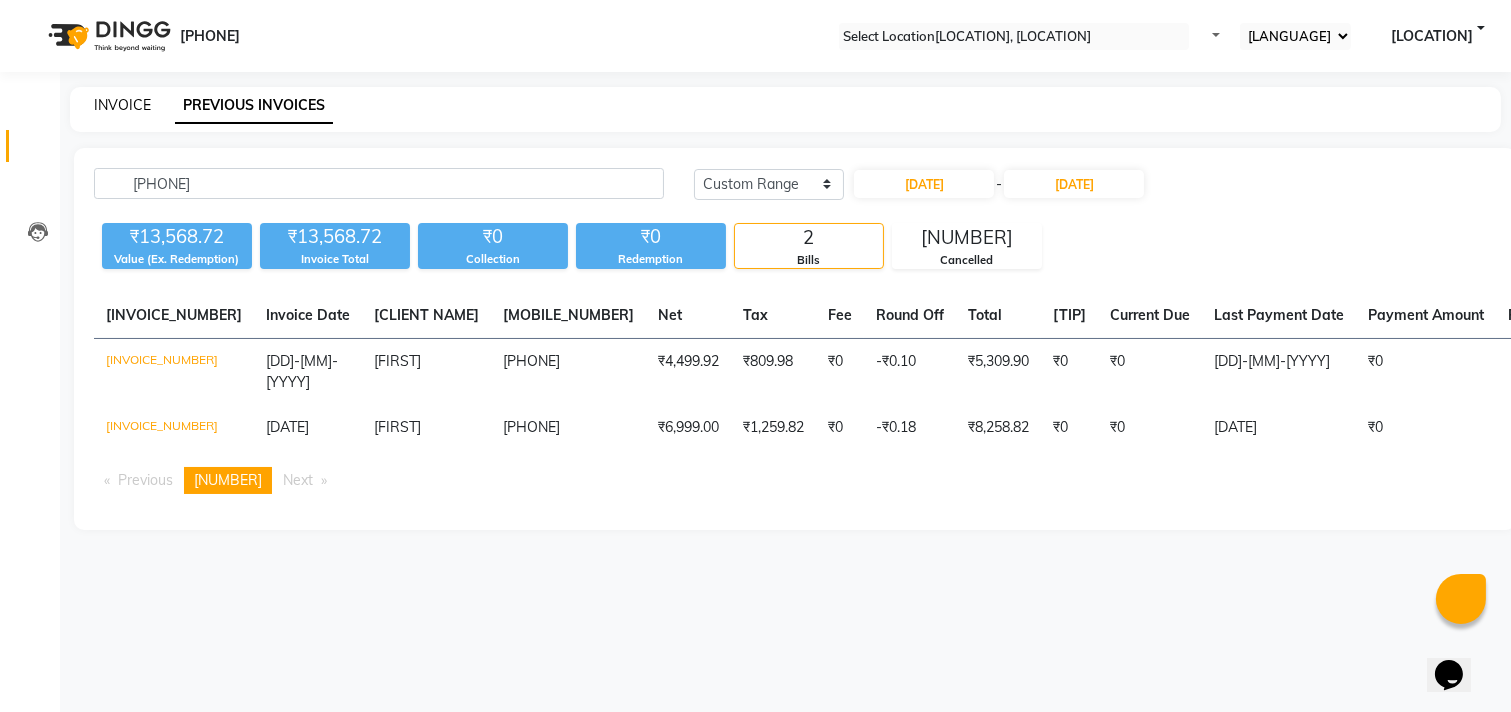 click on "INVOICE" at bounding box center [122, 105] 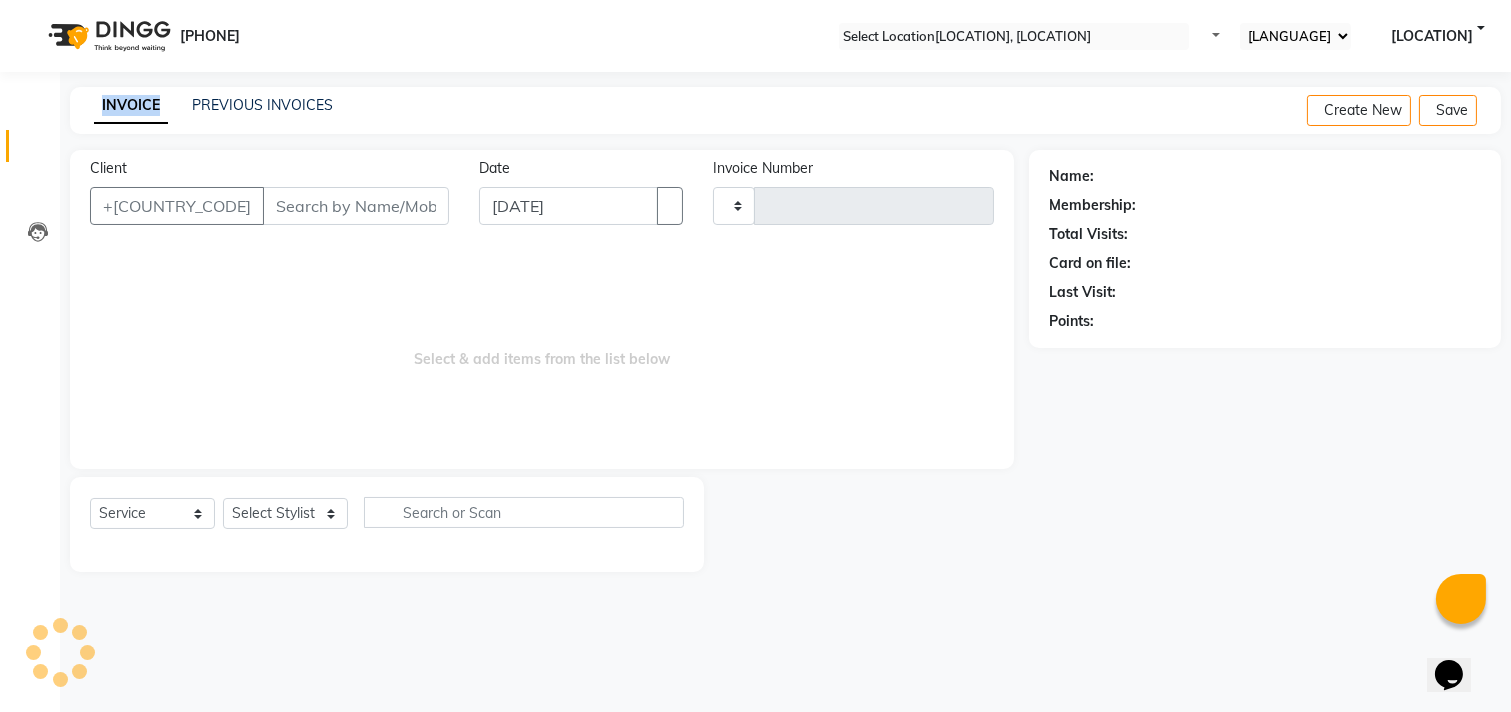 click on "INVOICE" at bounding box center [131, 106] 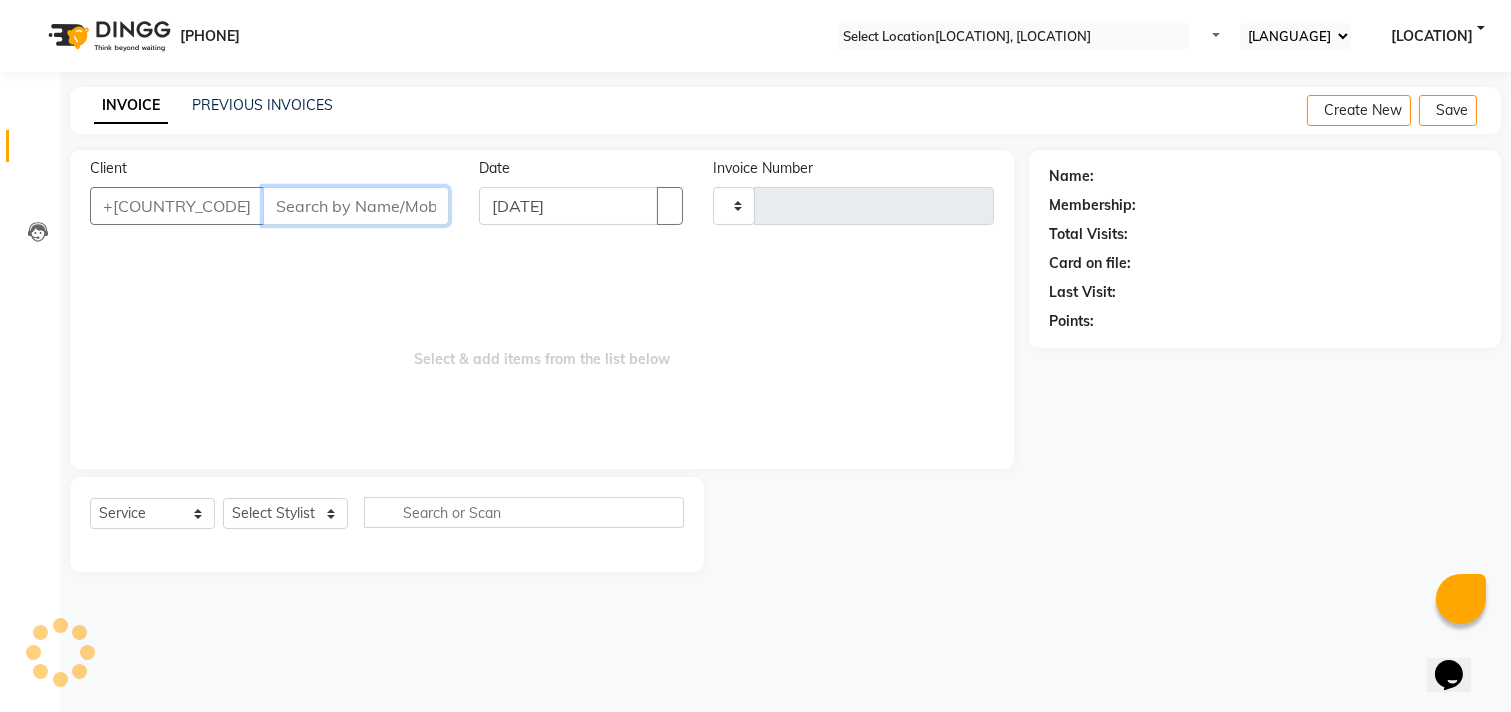 click on "Client" at bounding box center [356, 206] 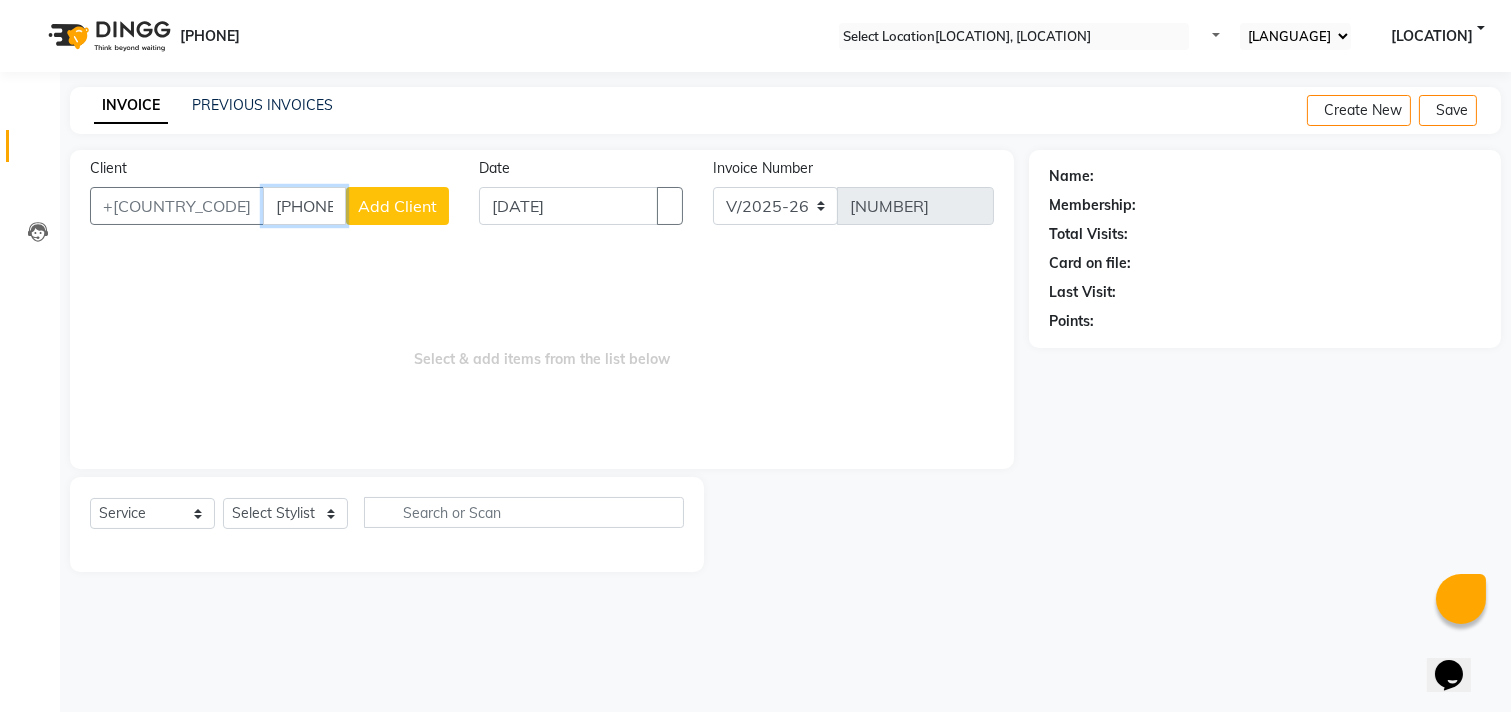 type on "[PHONE]" 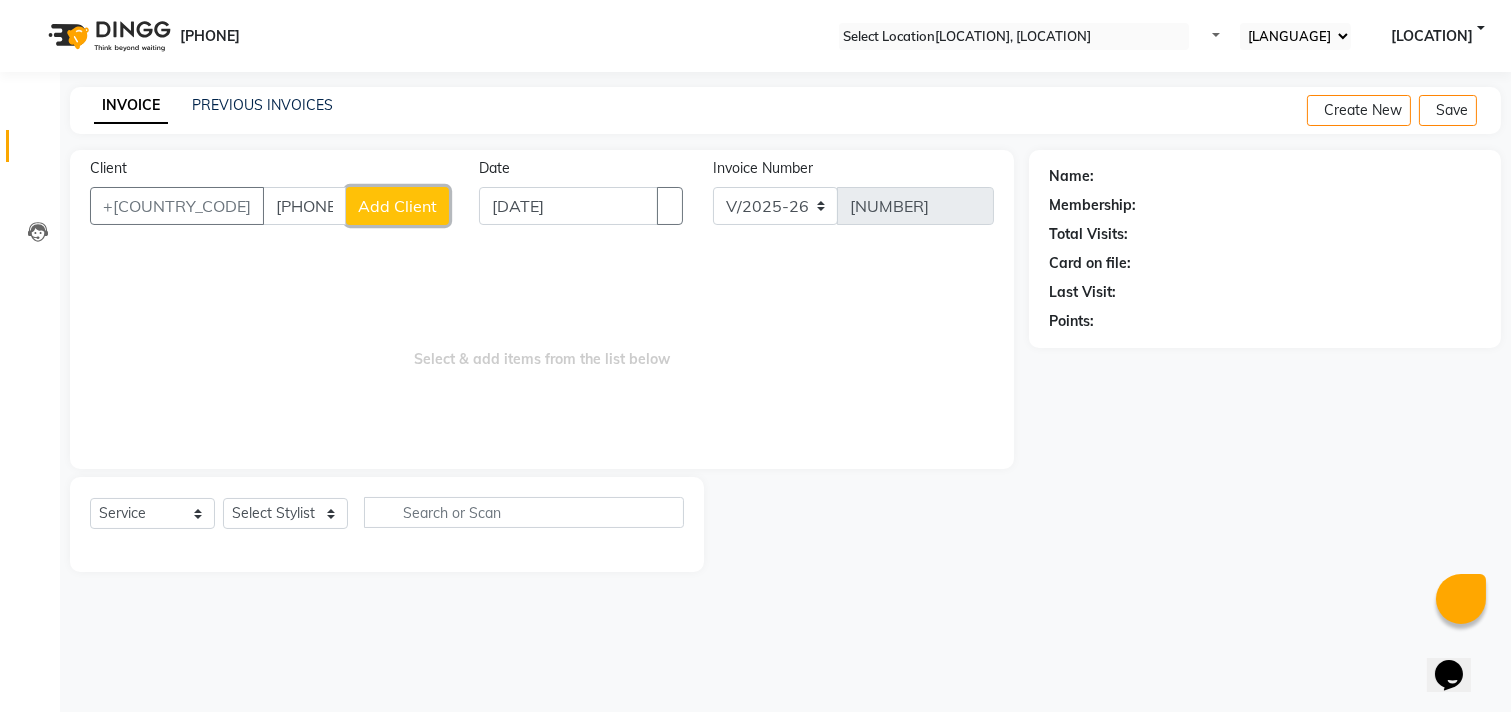 click on "Add Client" at bounding box center (397, 206) 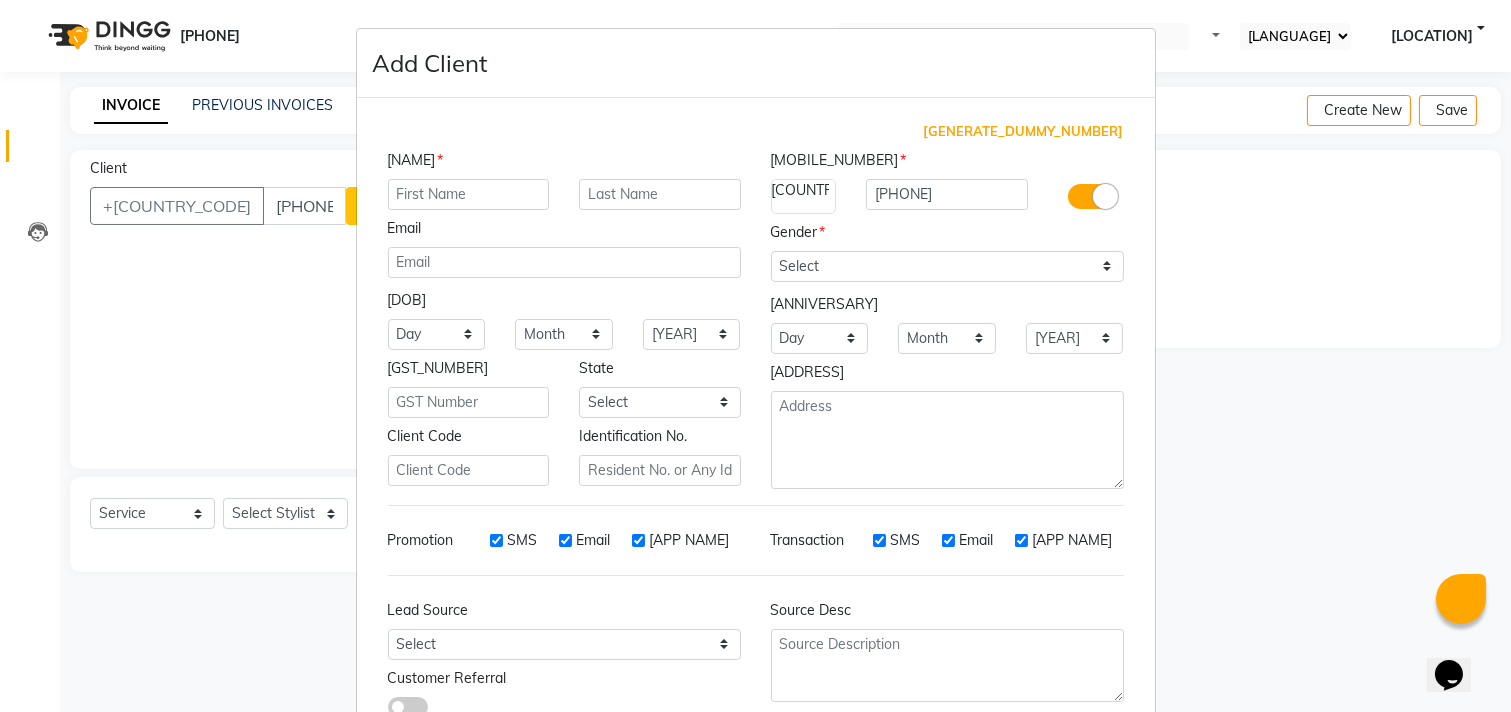 click on "[NAME]" at bounding box center (564, 164) 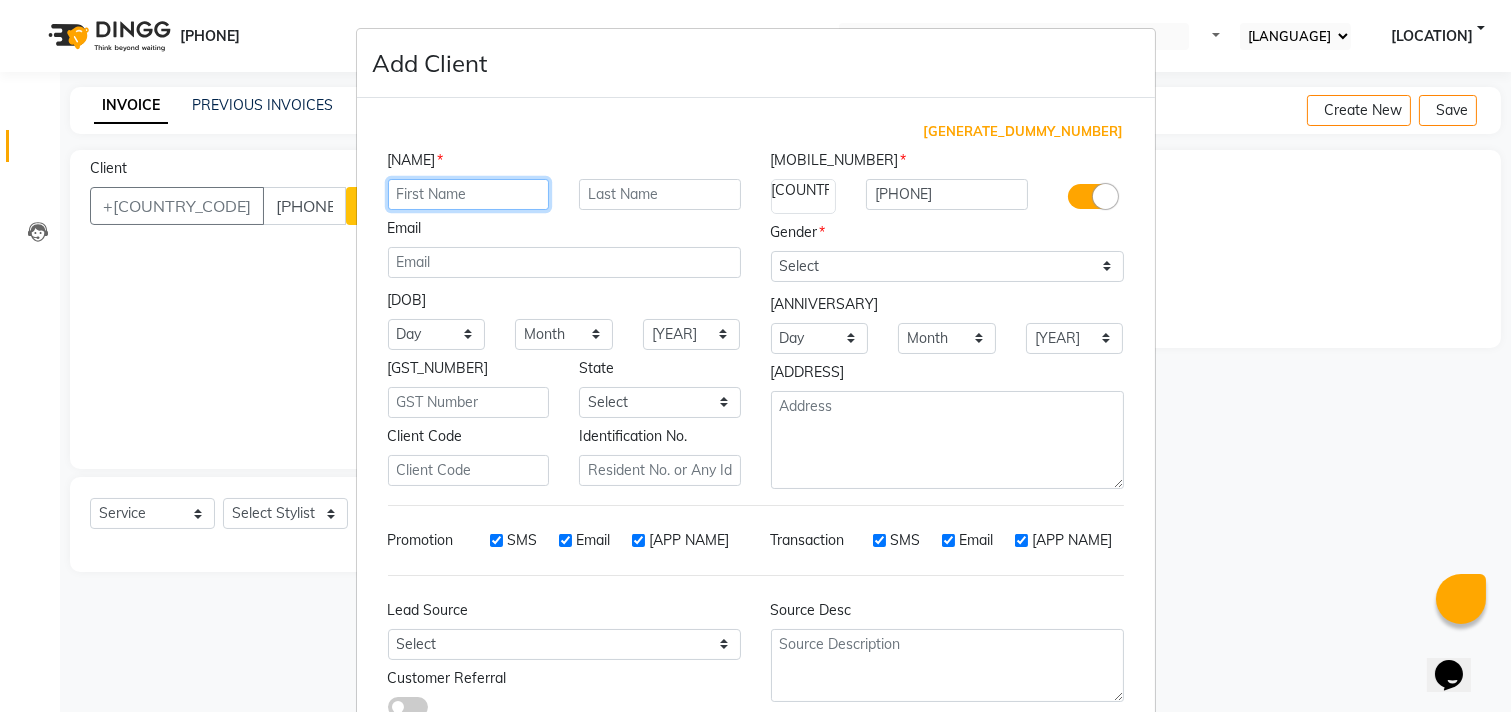 click at bounding box center [469, 194] 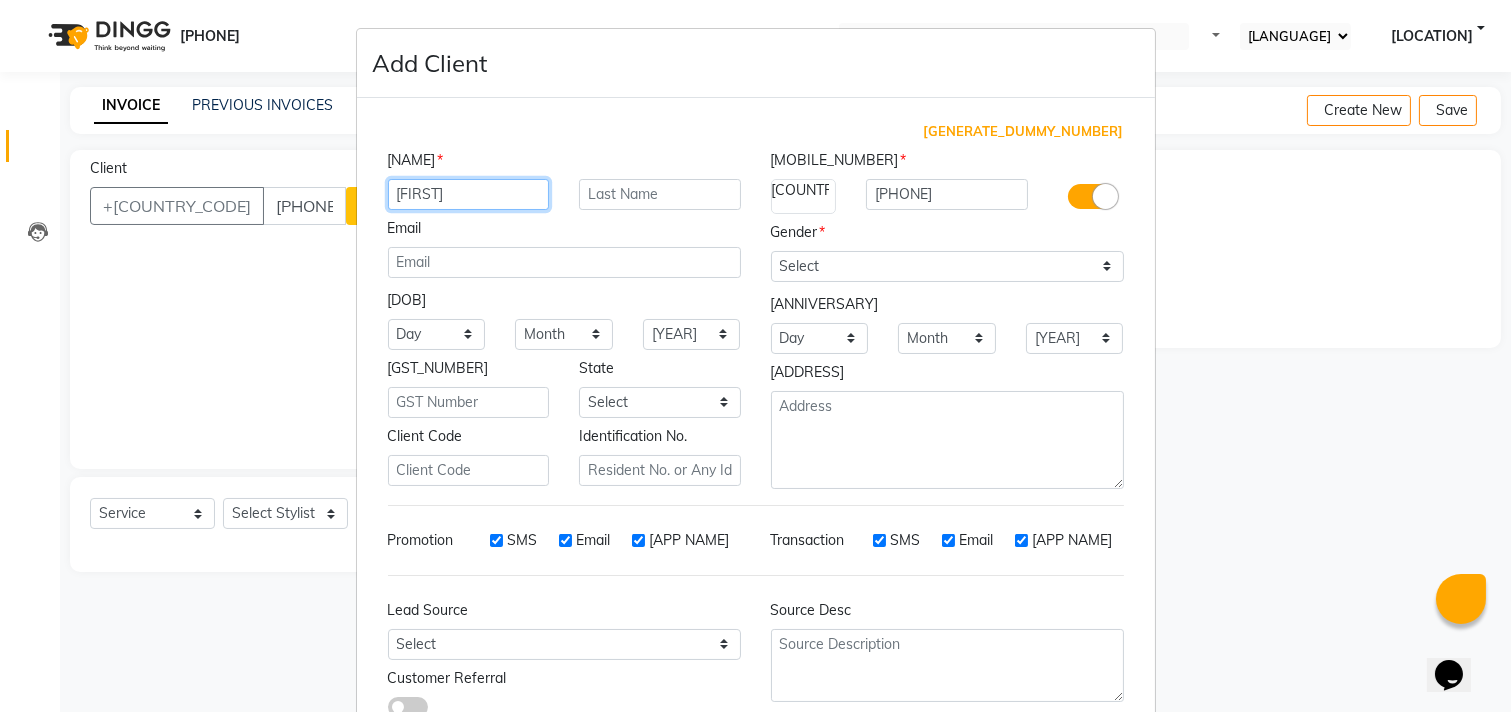 type on "[FIRST]" 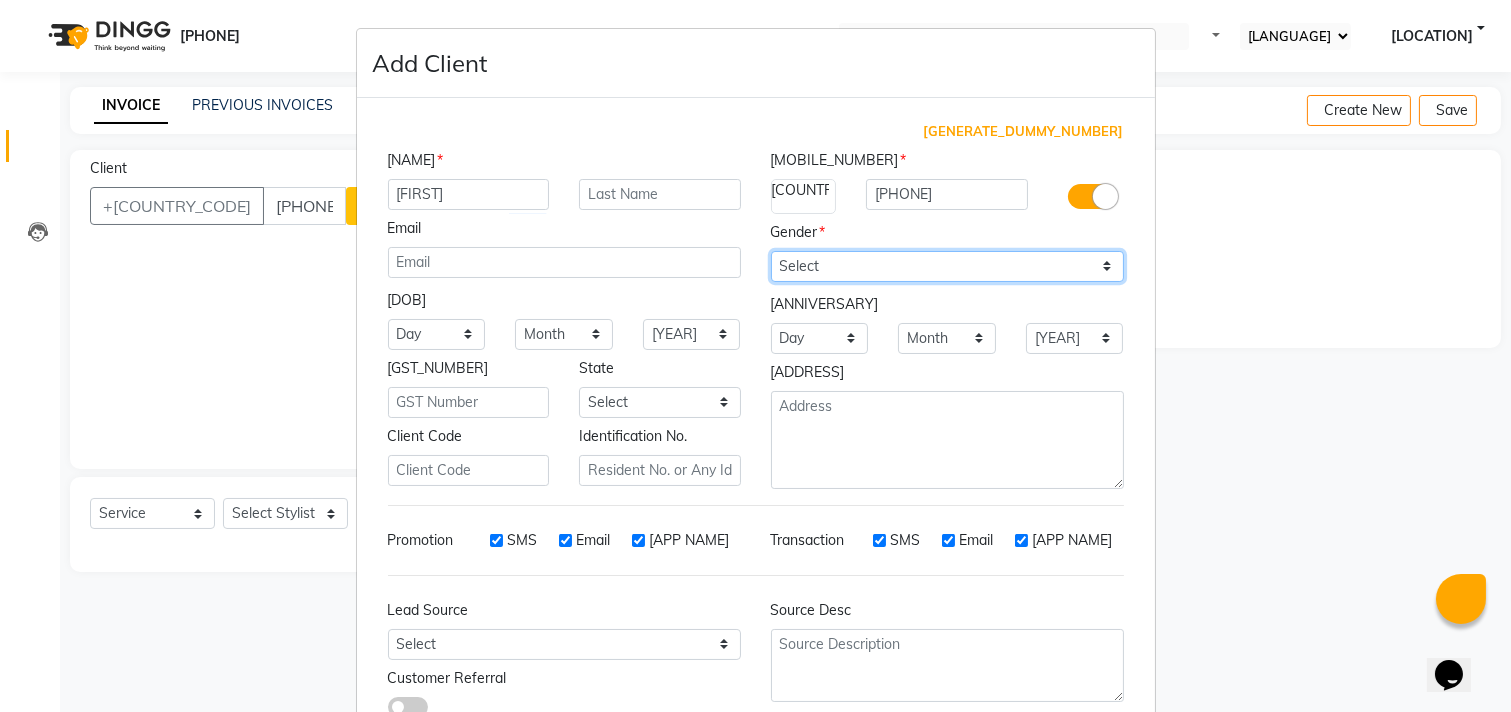 click on "Select [GENDER] [GENDER] [OTHER]" at bounding box center (947, 266) 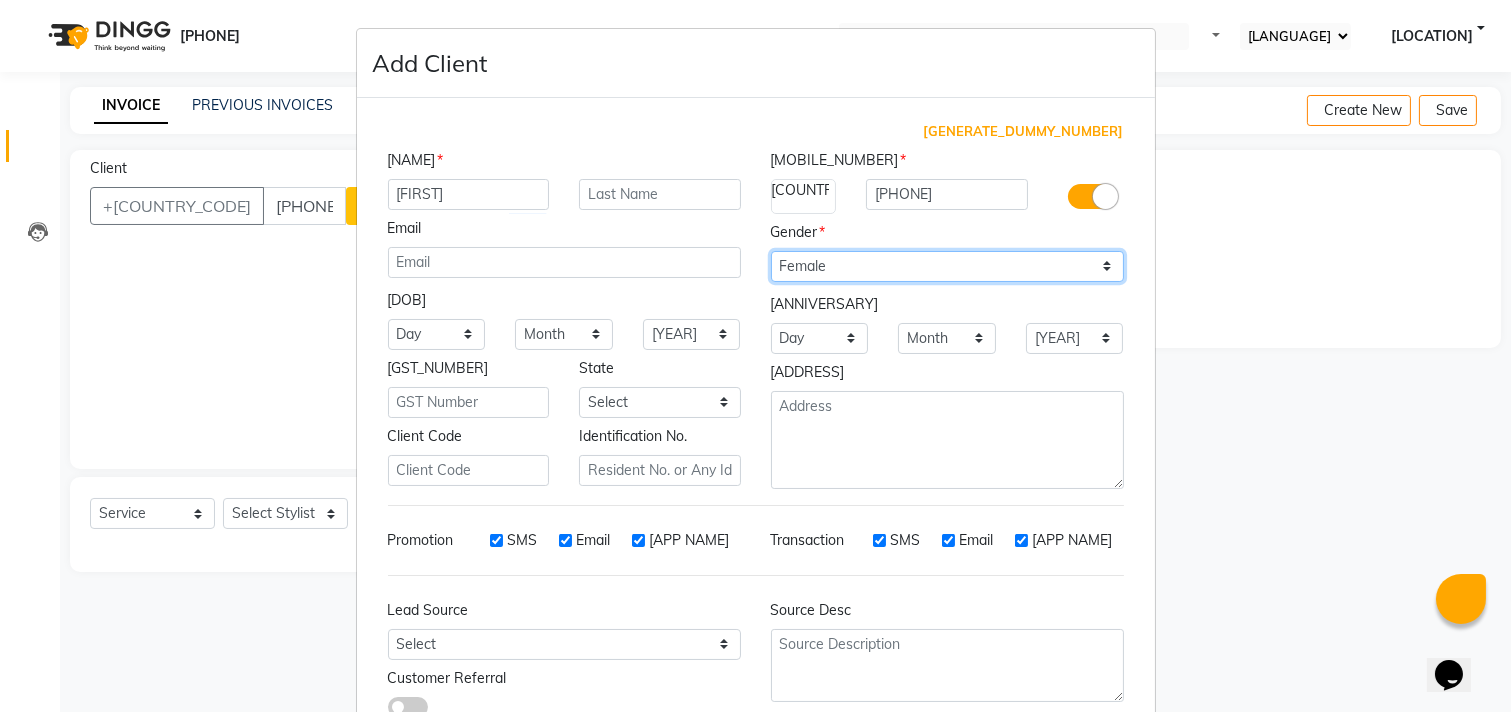 click on "Select [GENDER] [GENDER] [OTHER]" at bounding box center [947, 266] 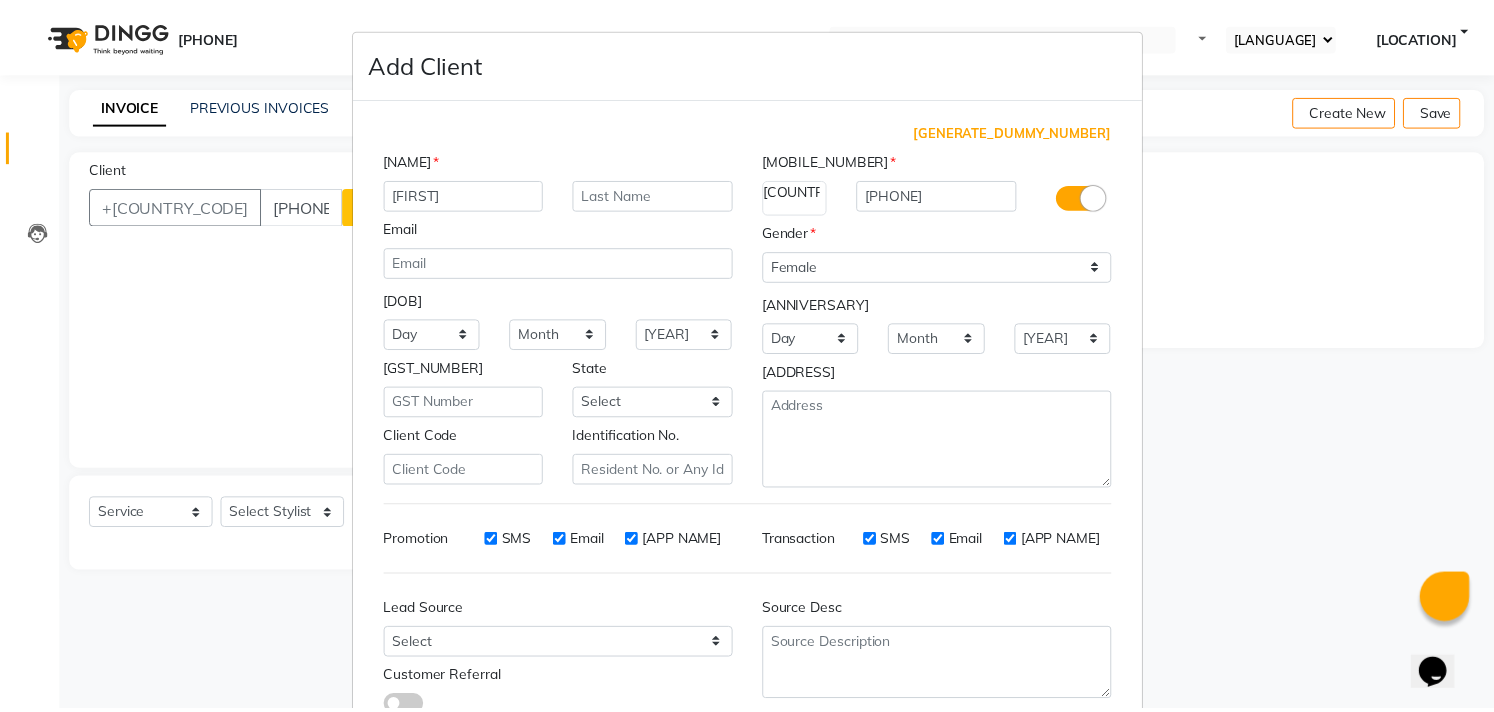 scroll, scrollTop: 138, scrollLeft: 0, axis: vertical 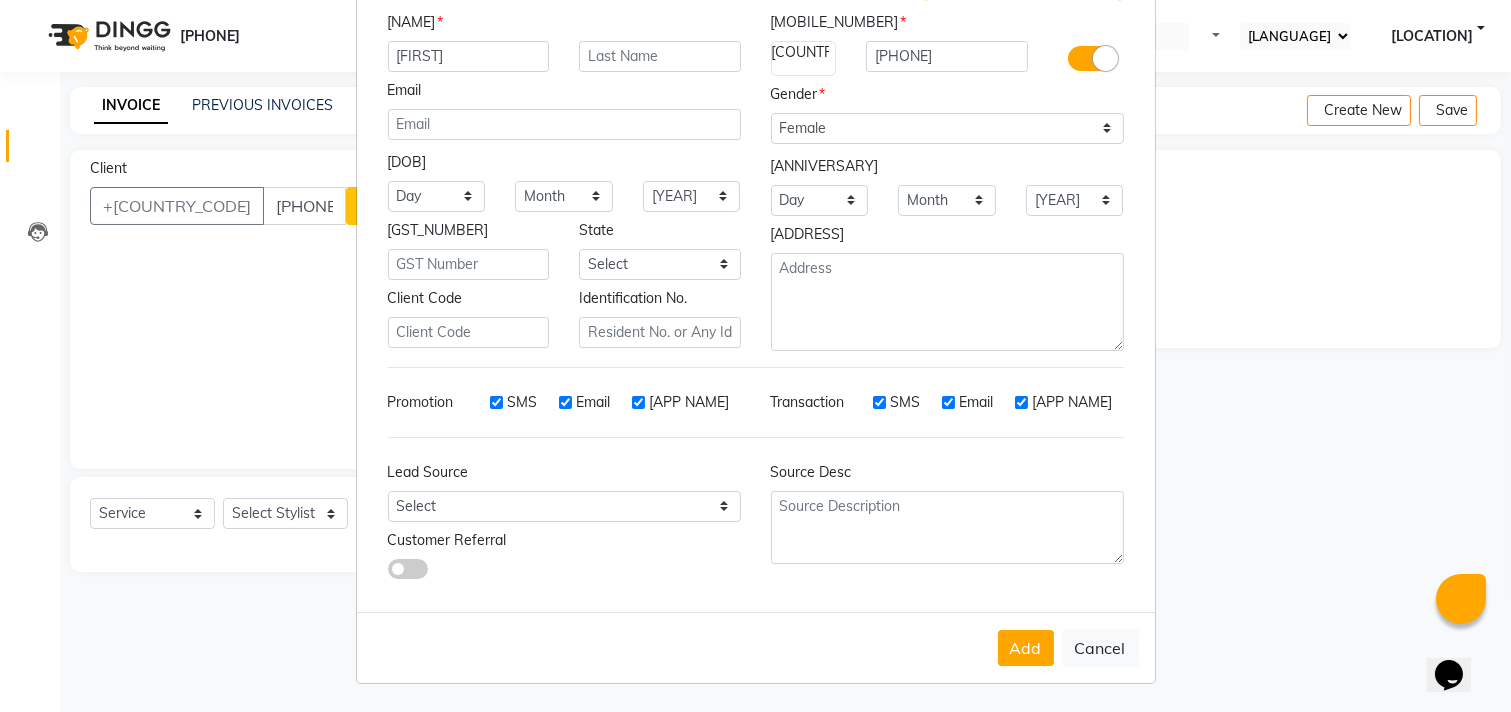 click on "Add   Cancel" at bounding box center (756, 647) 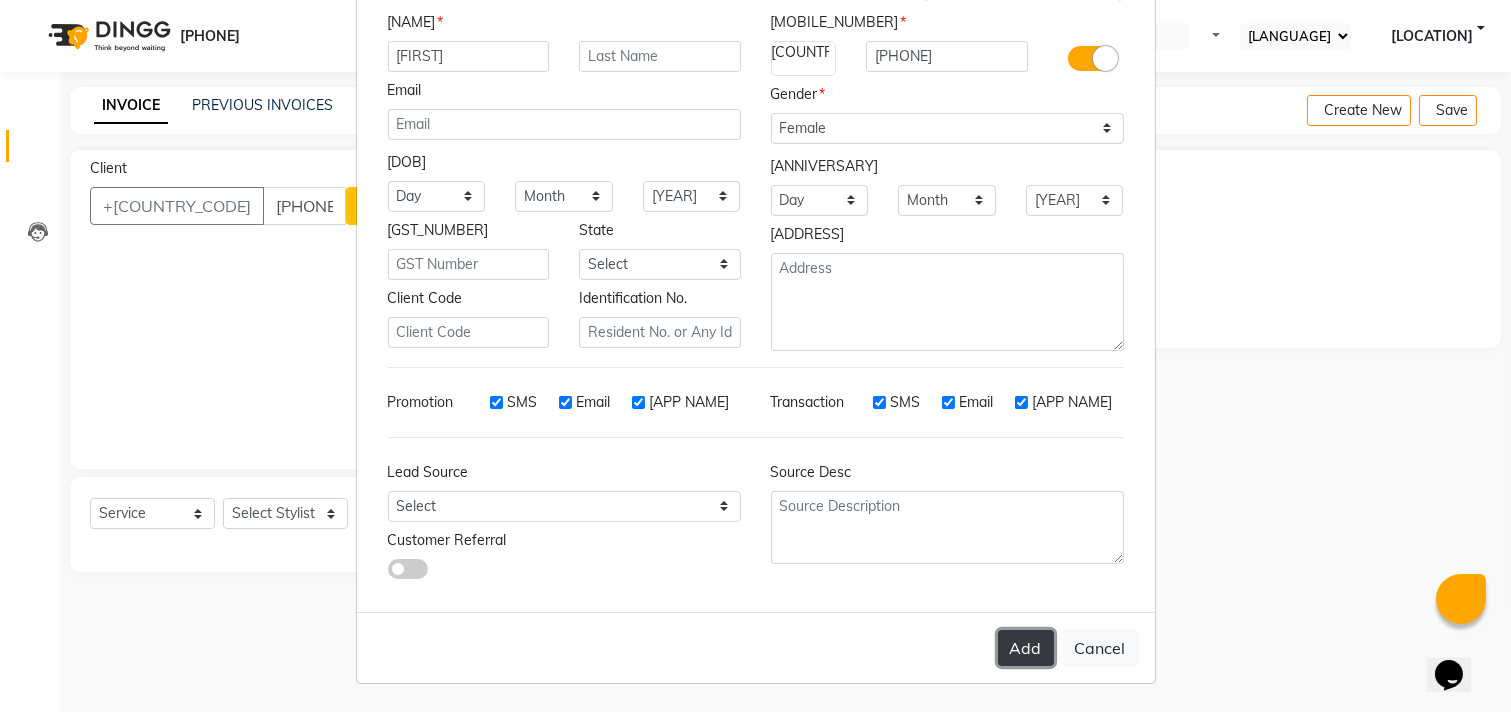 click on "Add" at bounding box center (1026, 648) 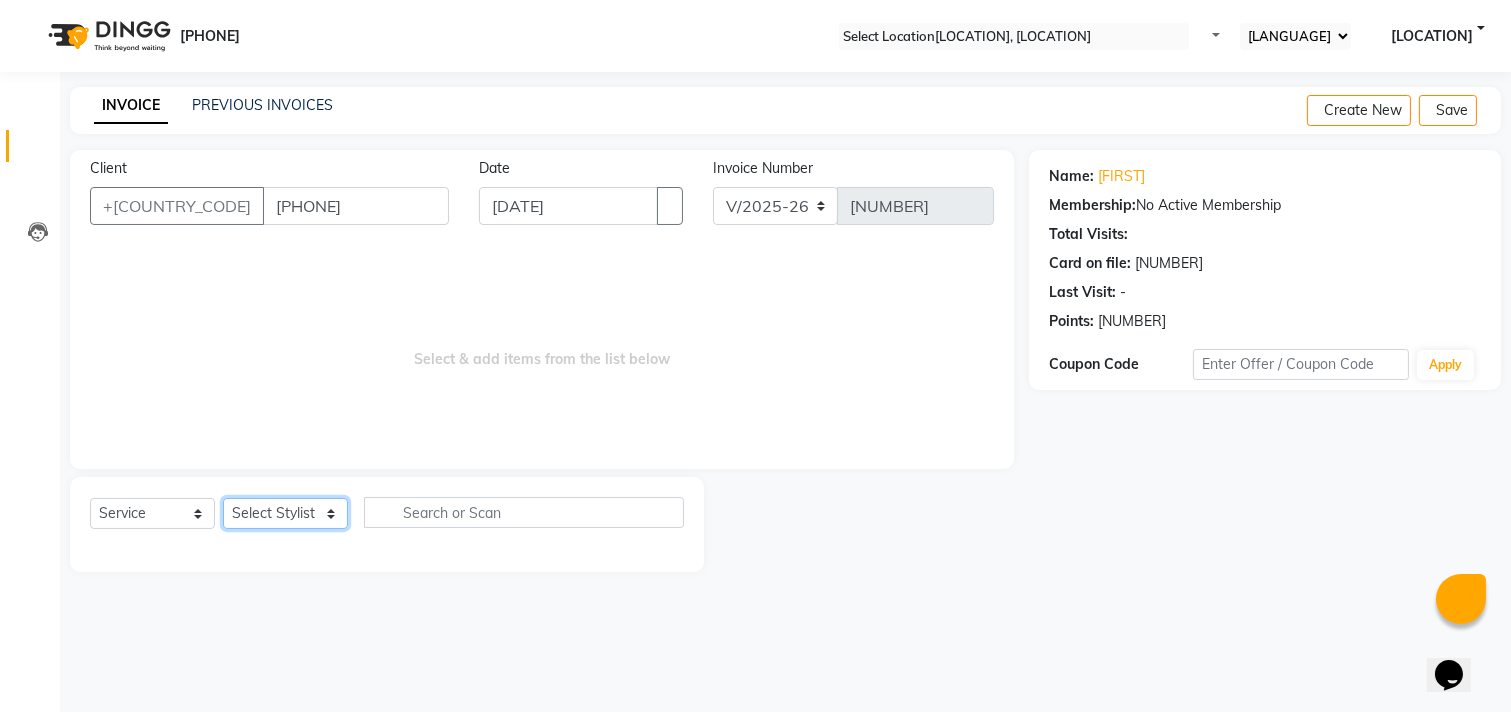 click on "Select Stylist [FIRST] [FIRST] [FIRST] [FIRST] [FIRST] [FIRST] [FIRST] [FIRST] [FIRST]" at bounding box center [285, 513] 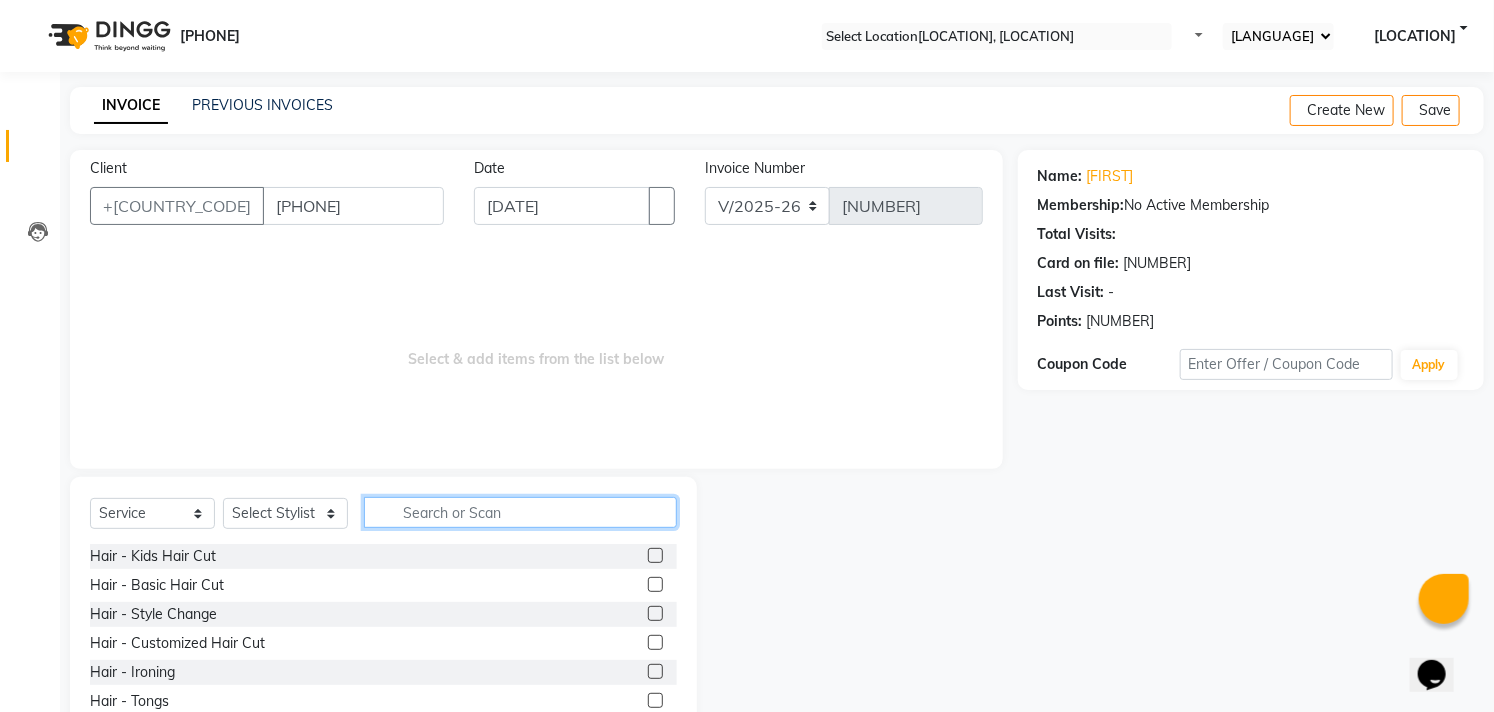 click at bounding box center (520, 512) 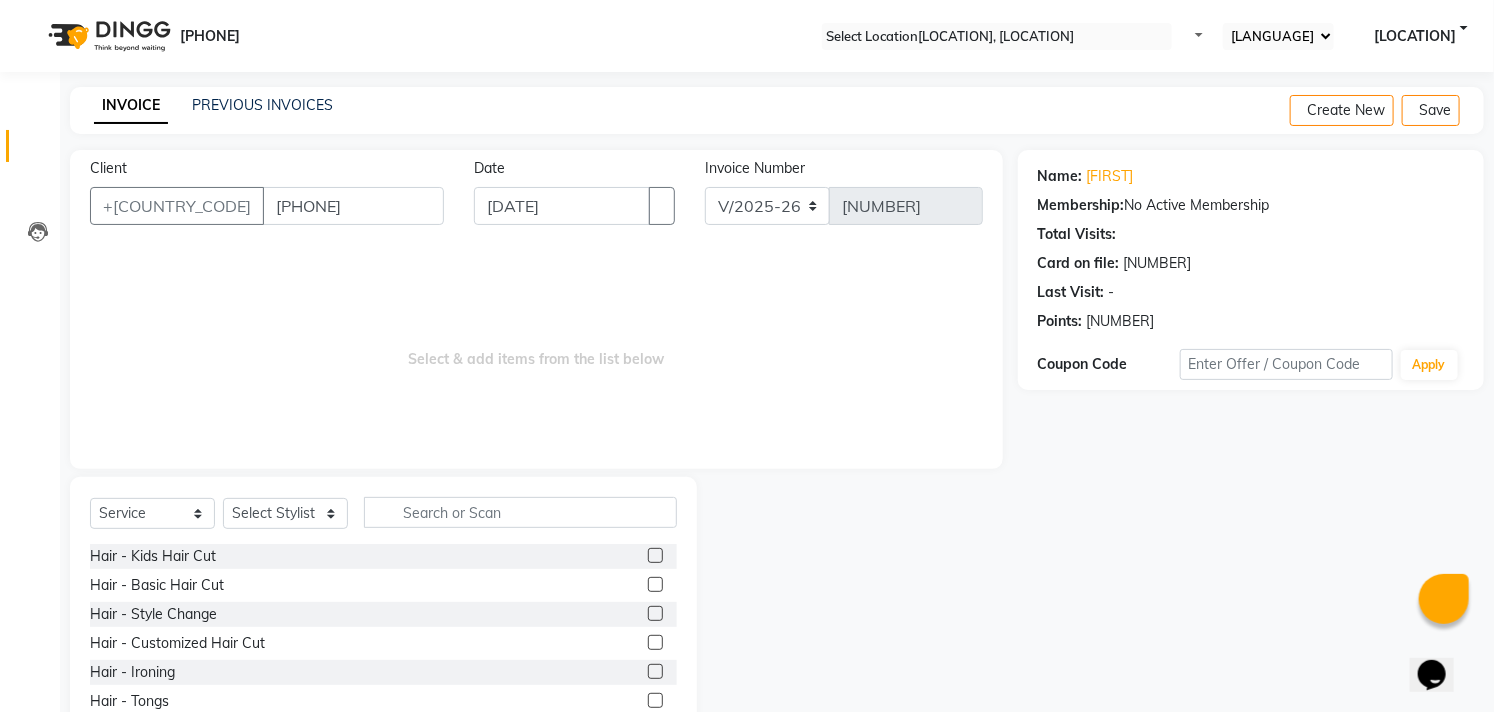 click at bounding box center (655, 584) 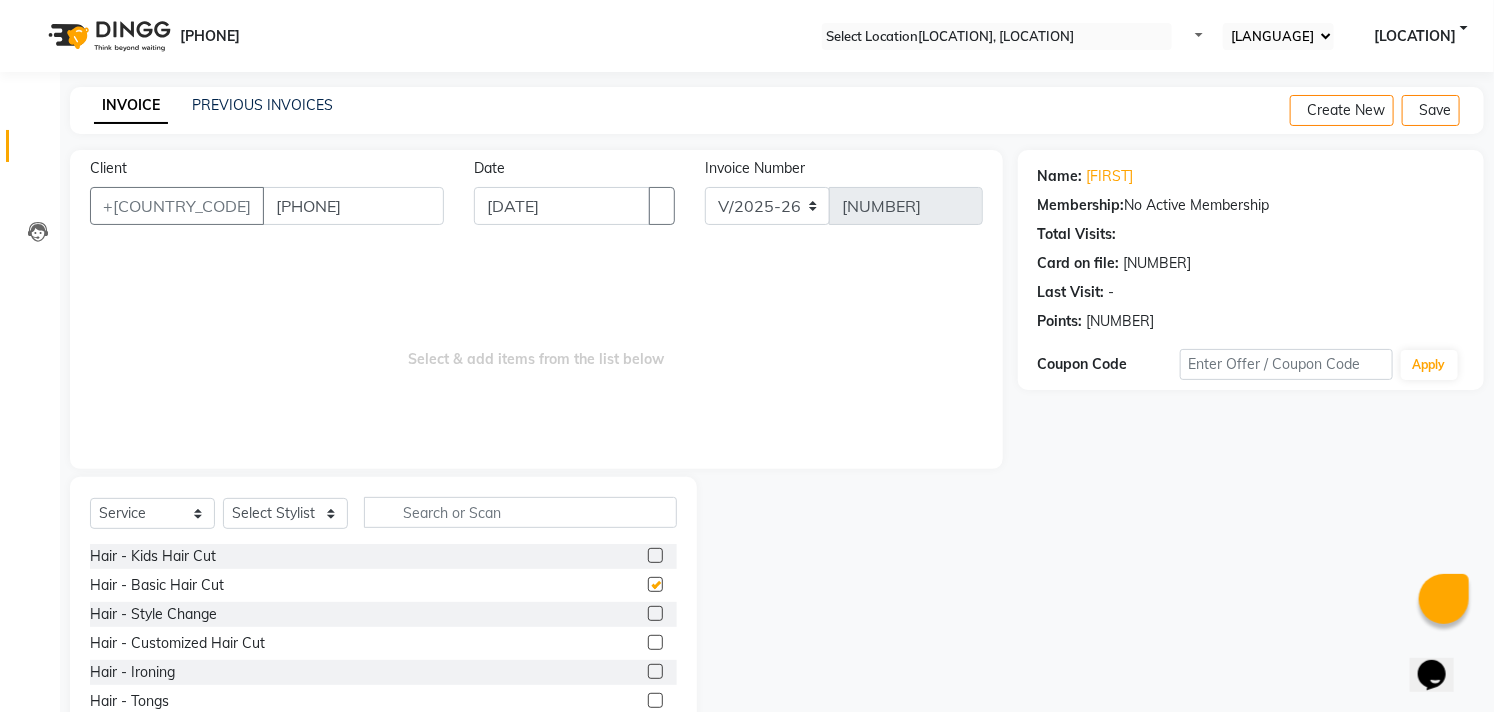 click at bounding box center [655, 584] 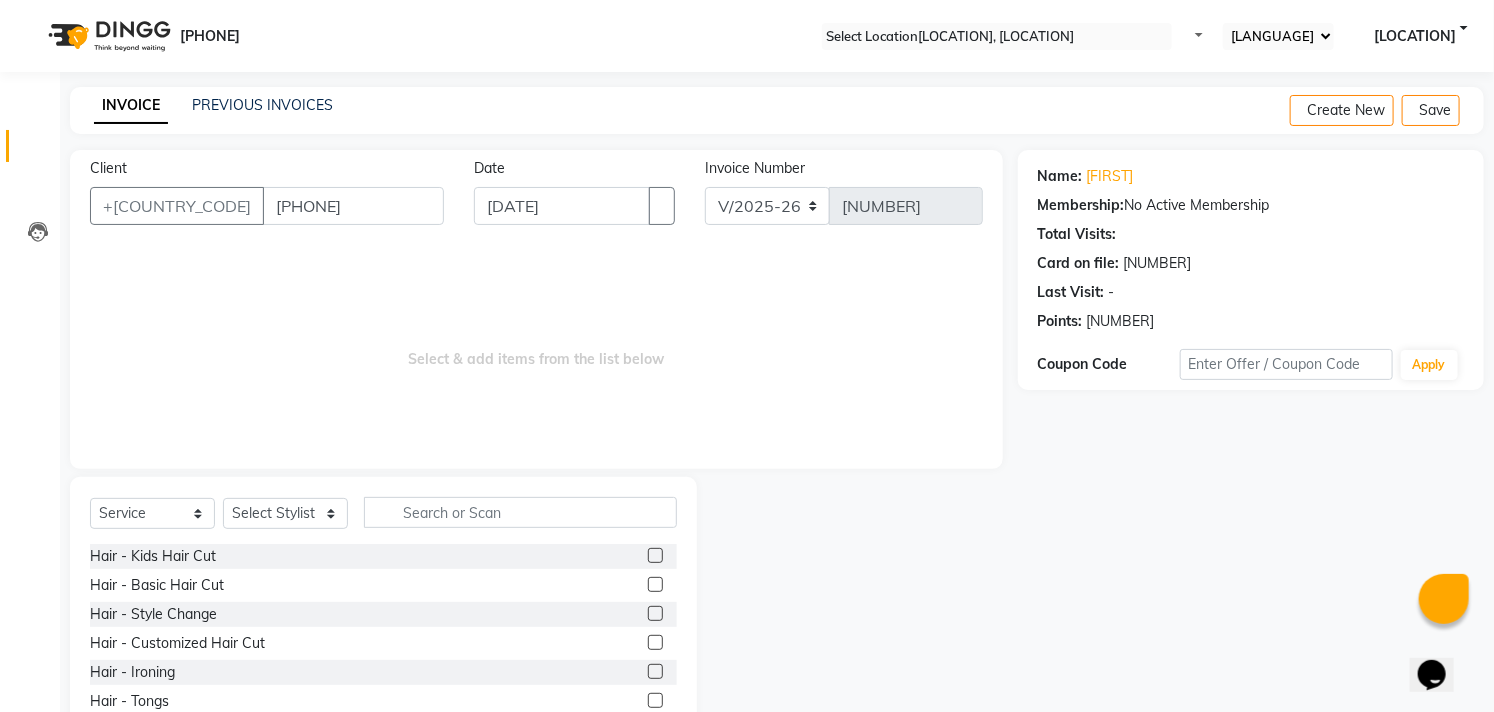 click at bounding box center [655, 584] 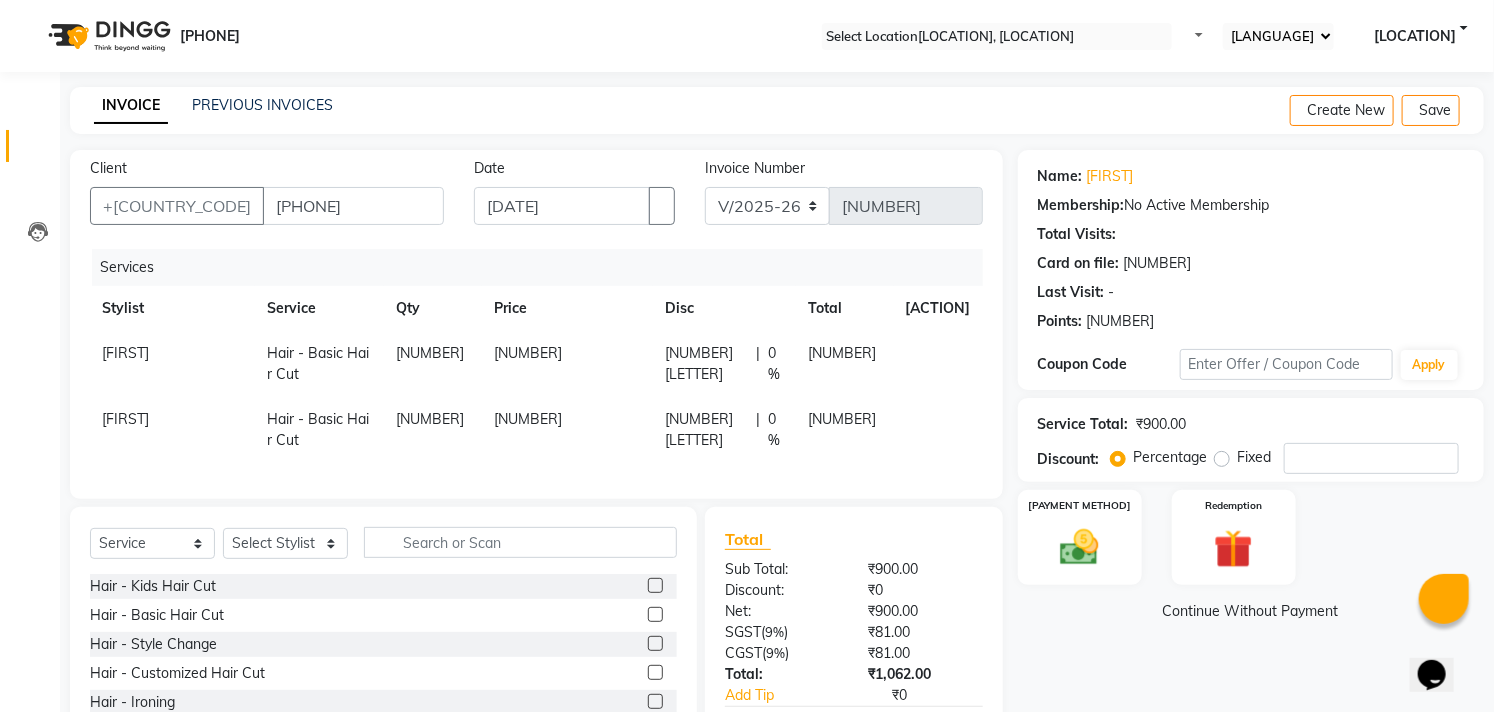 click at bounding box center (724, 364) 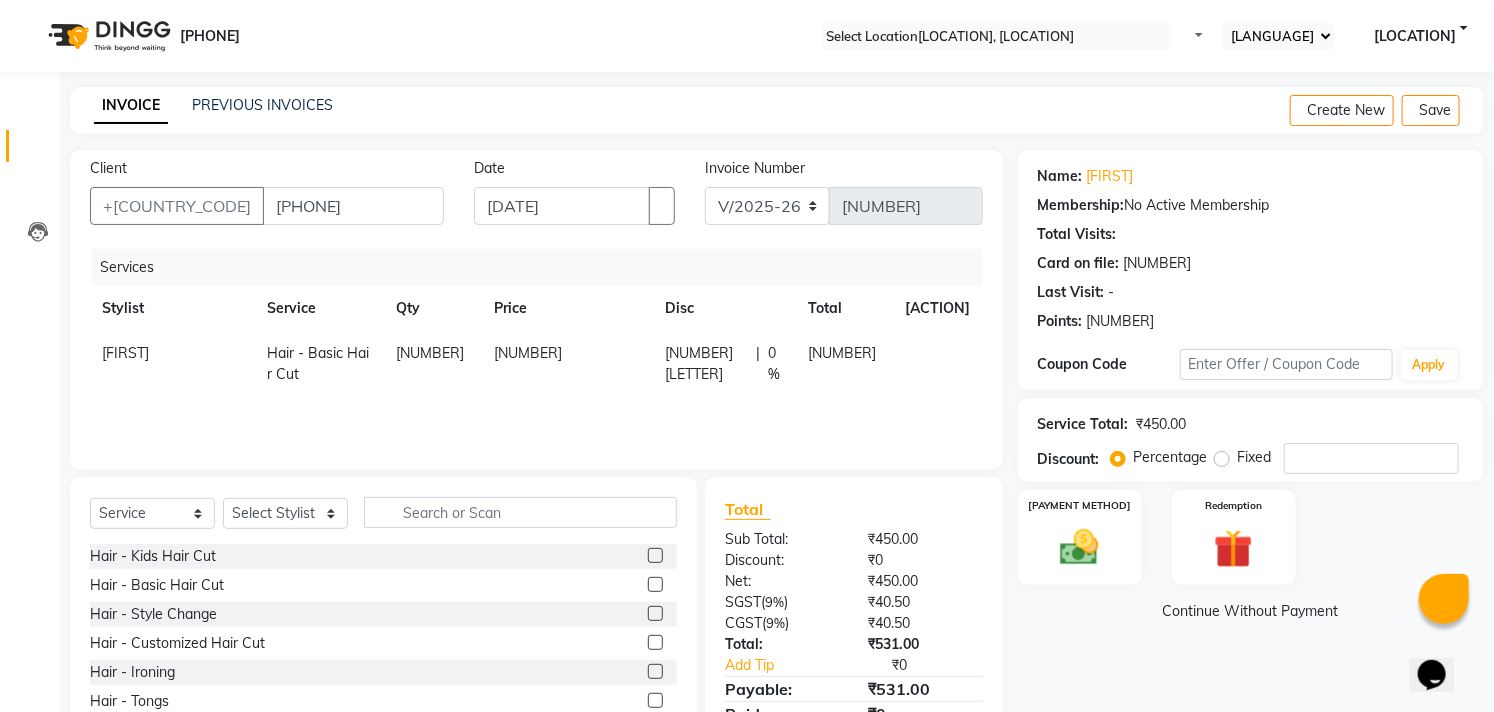 click on "lavanya Hair - Basic Hair Cut 1 450 0 F | 0 % 531" at bounding box center [536, 349] 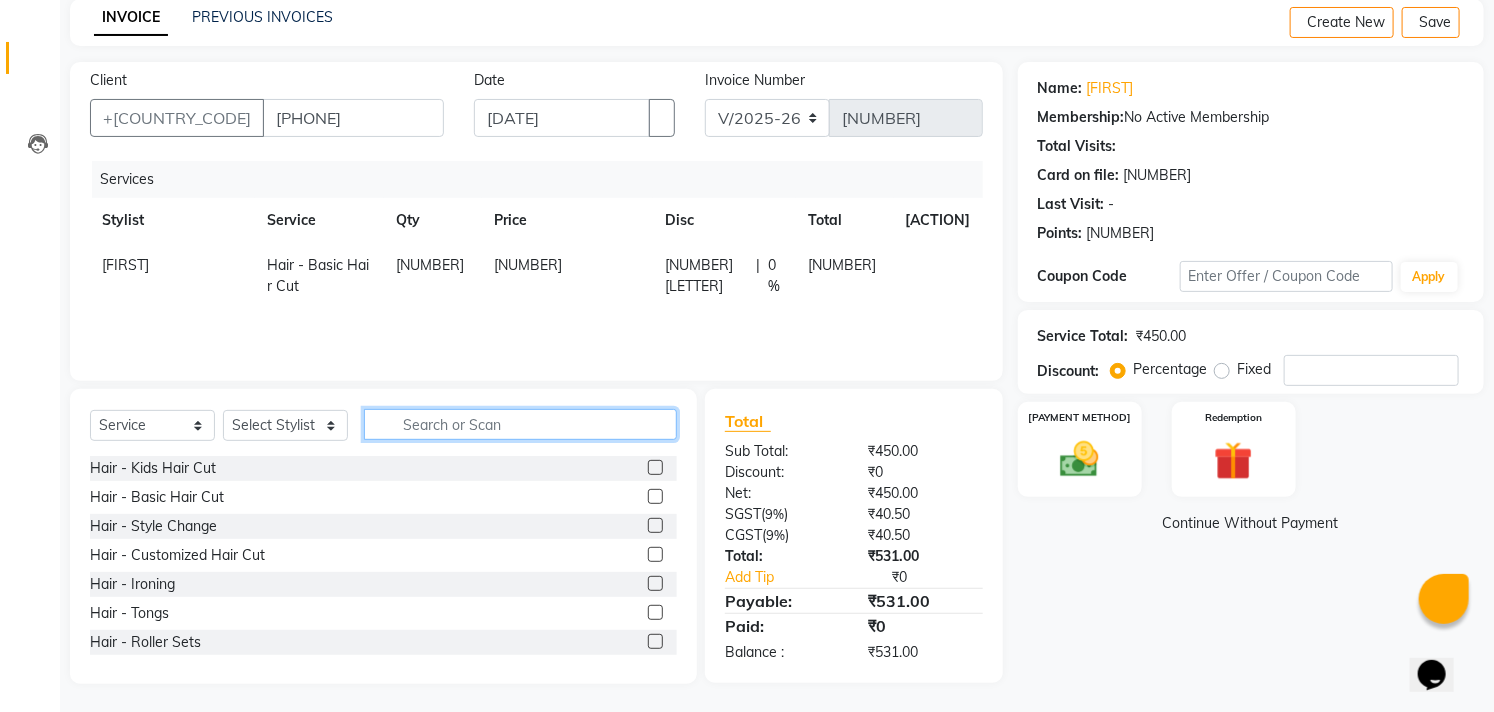 click at bounding box center [520, 424] 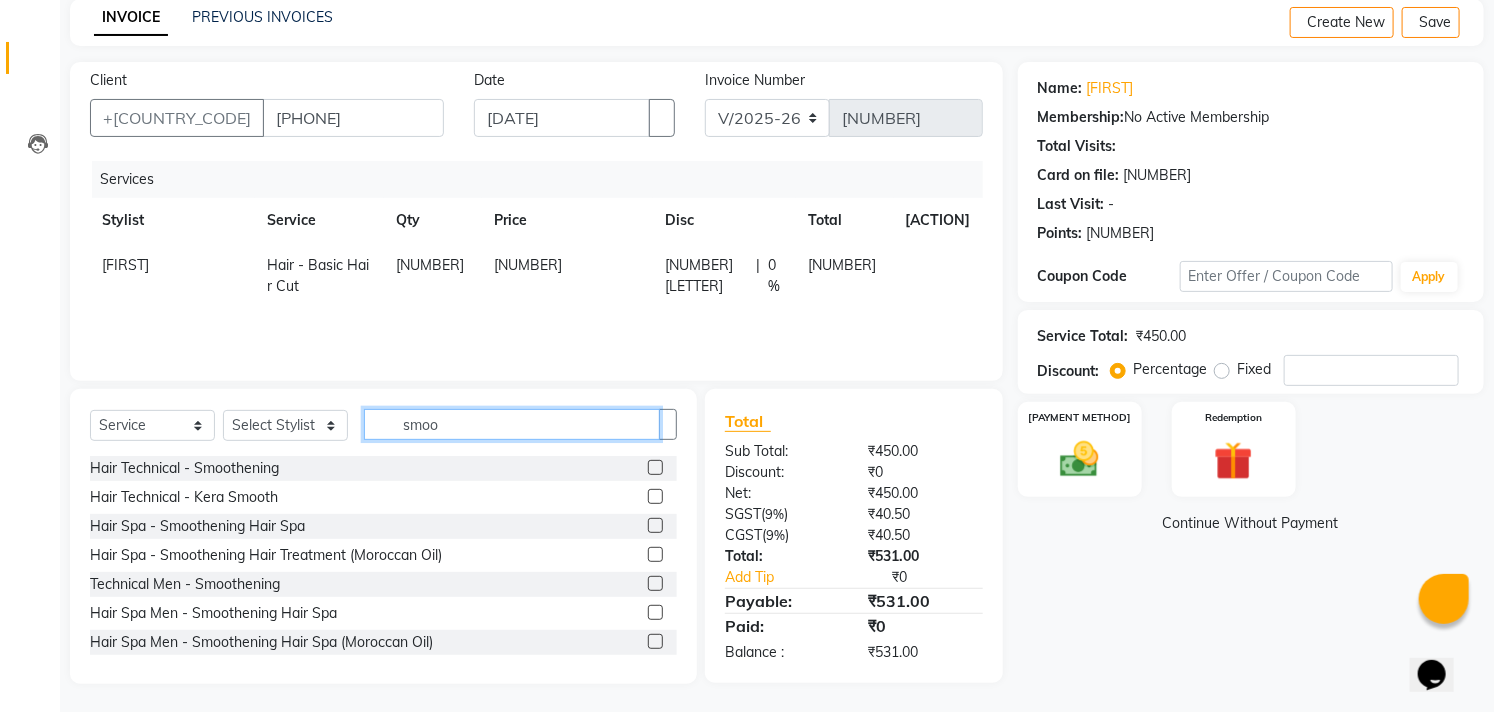 type on "smoo" 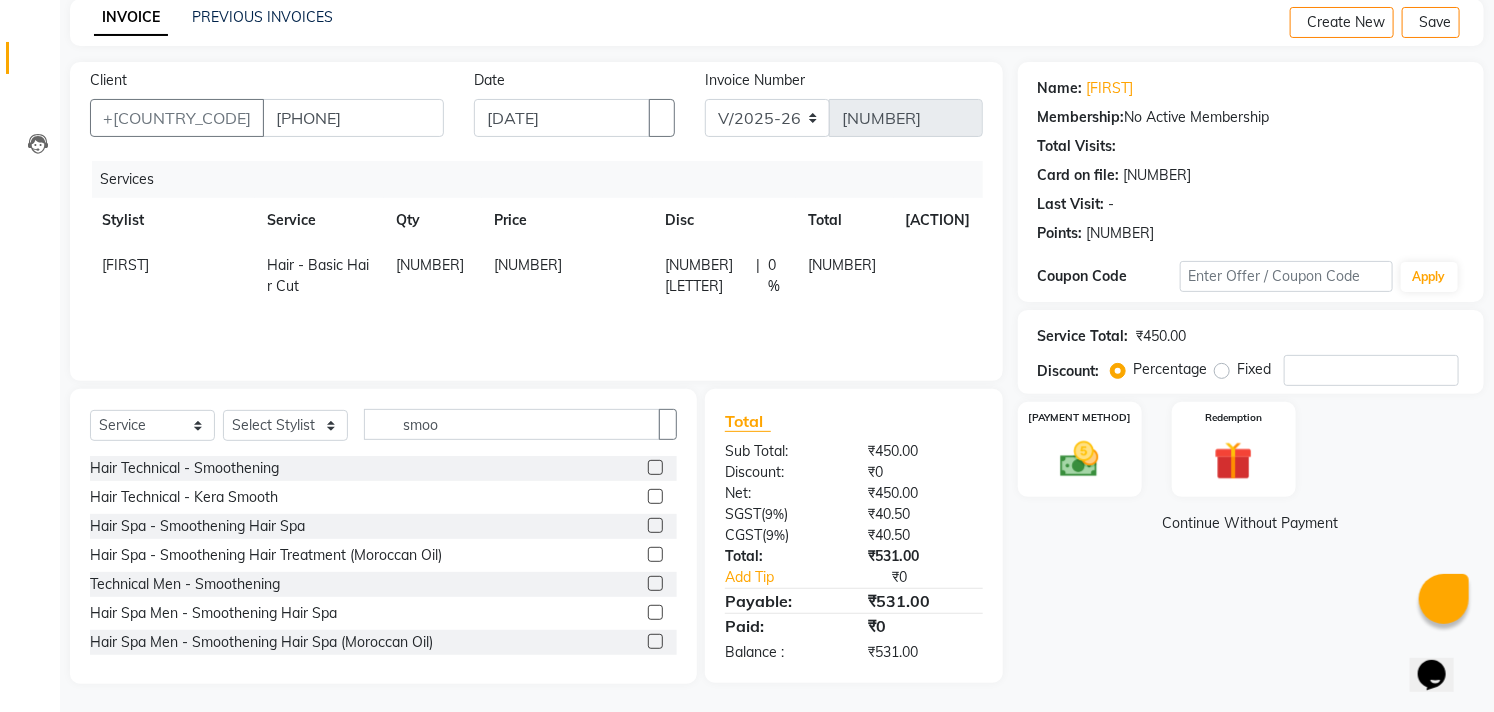 click at bounding box center (655, 467) 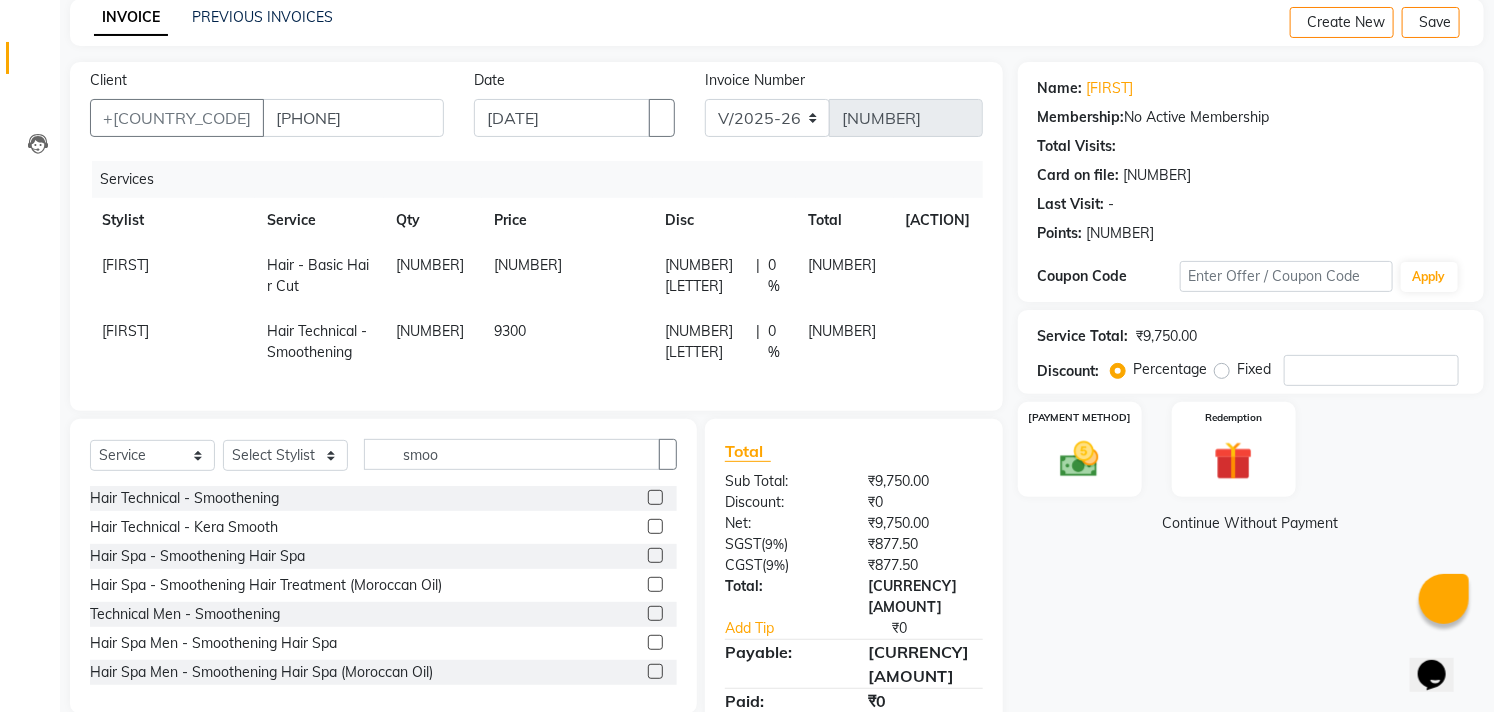 click at bounding box center [655, 497] 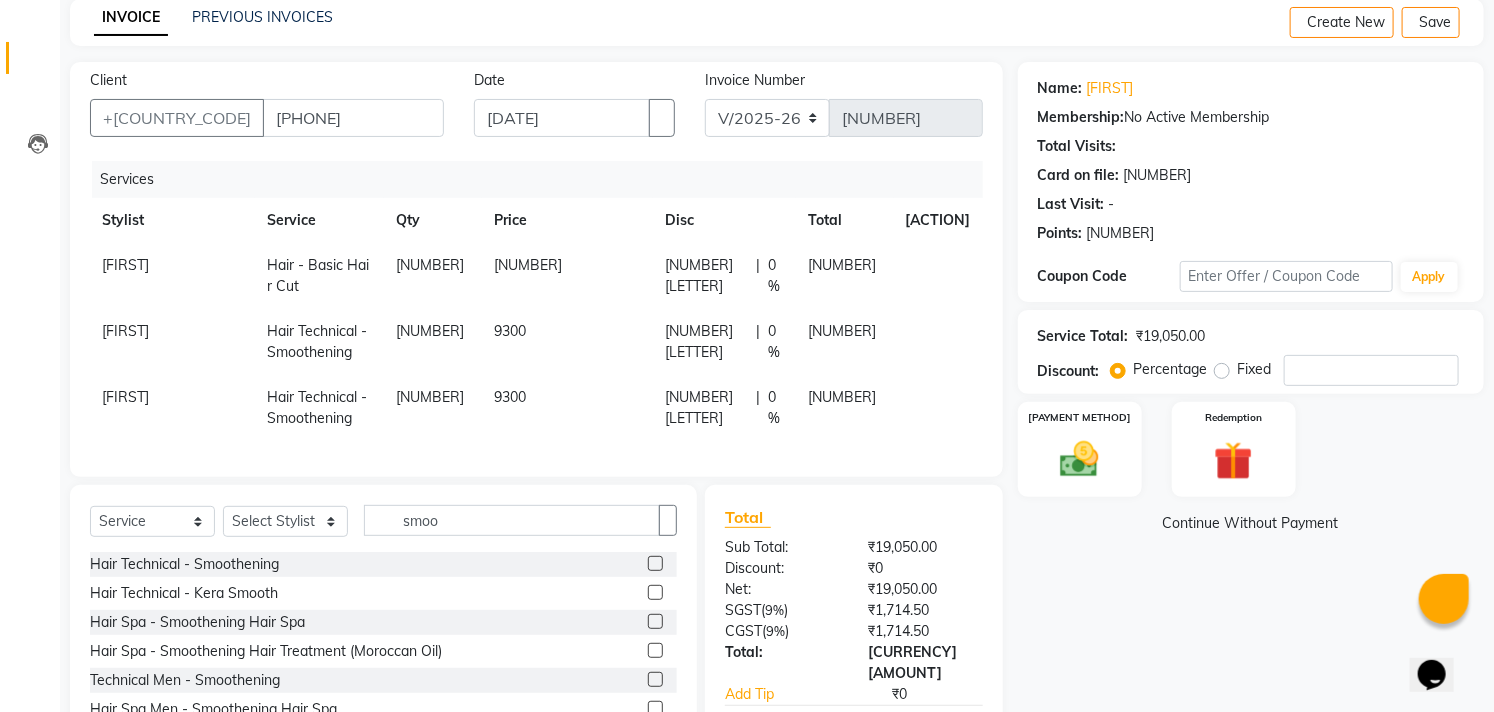 click at bounding box center (914, 255) 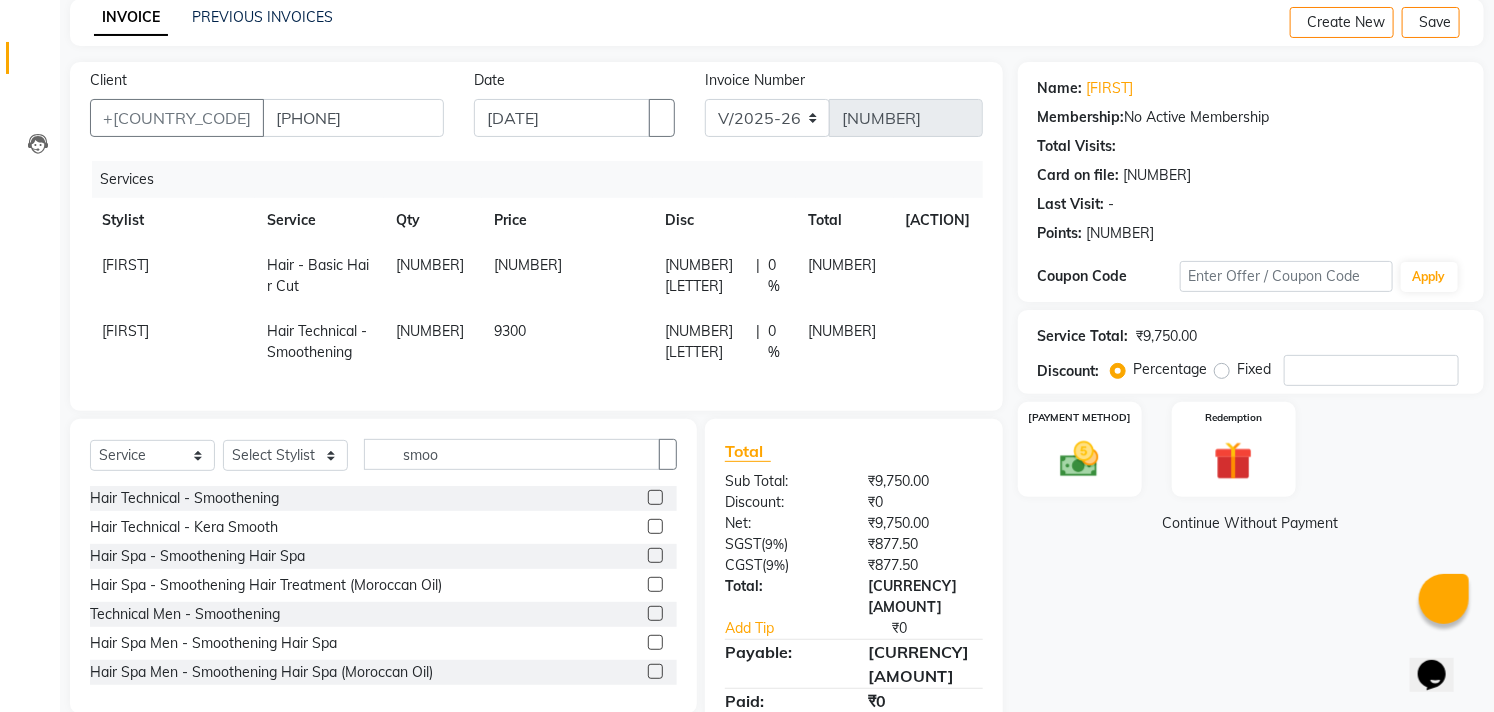 click on "9300" at bounding box center [125, 265] 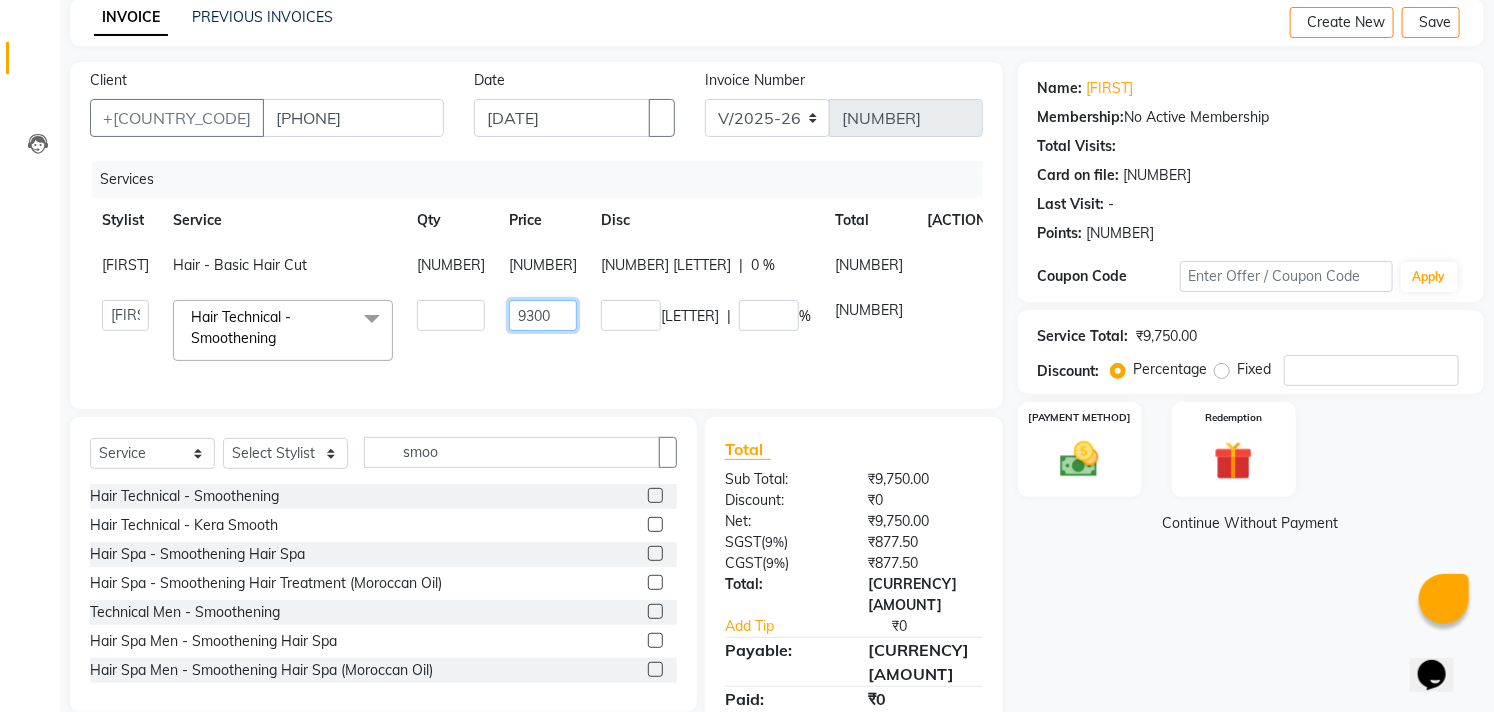 click on "9300" at bounding box center (451, 315) 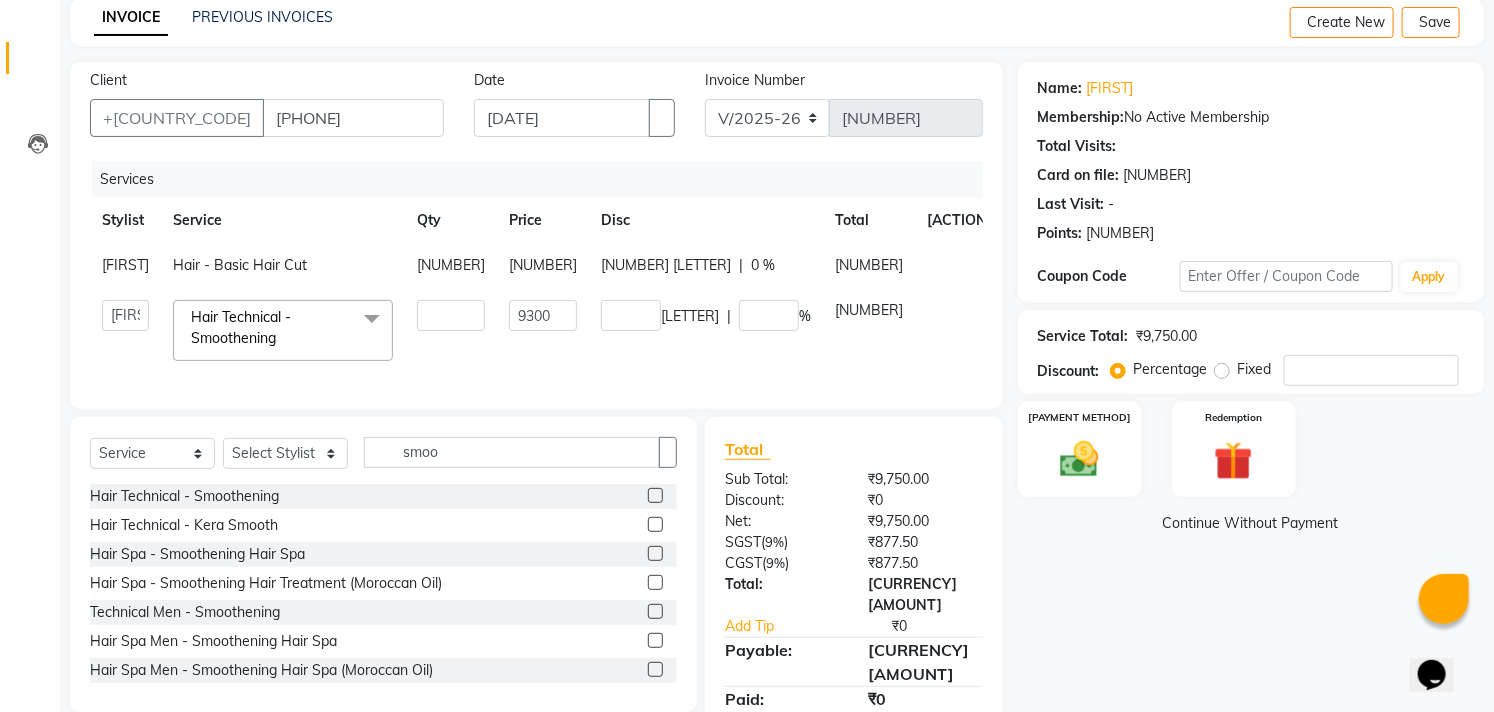 click on "[NUMBER]" at bounding box center [543, 265] 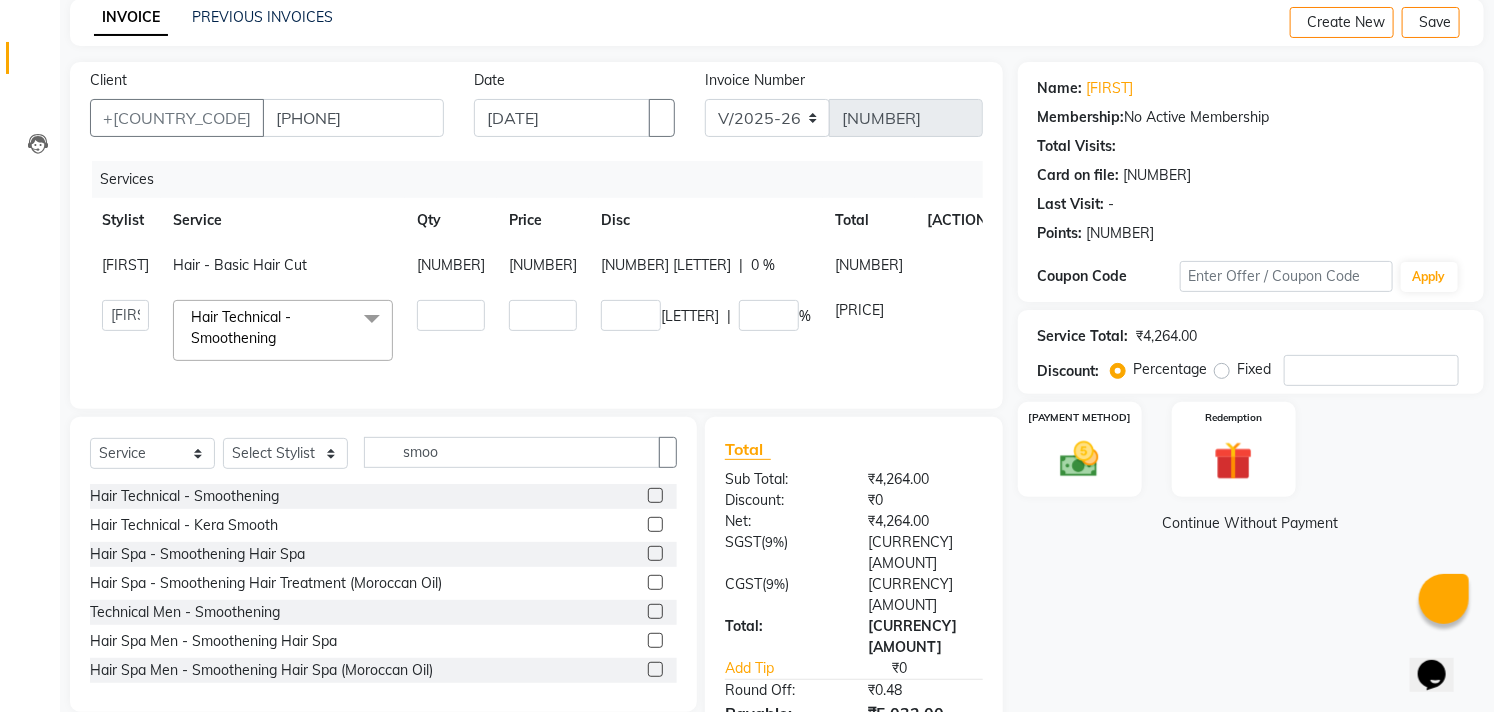 scroll, scrollTop: 153, scrollLeft: 0, axis: vertical 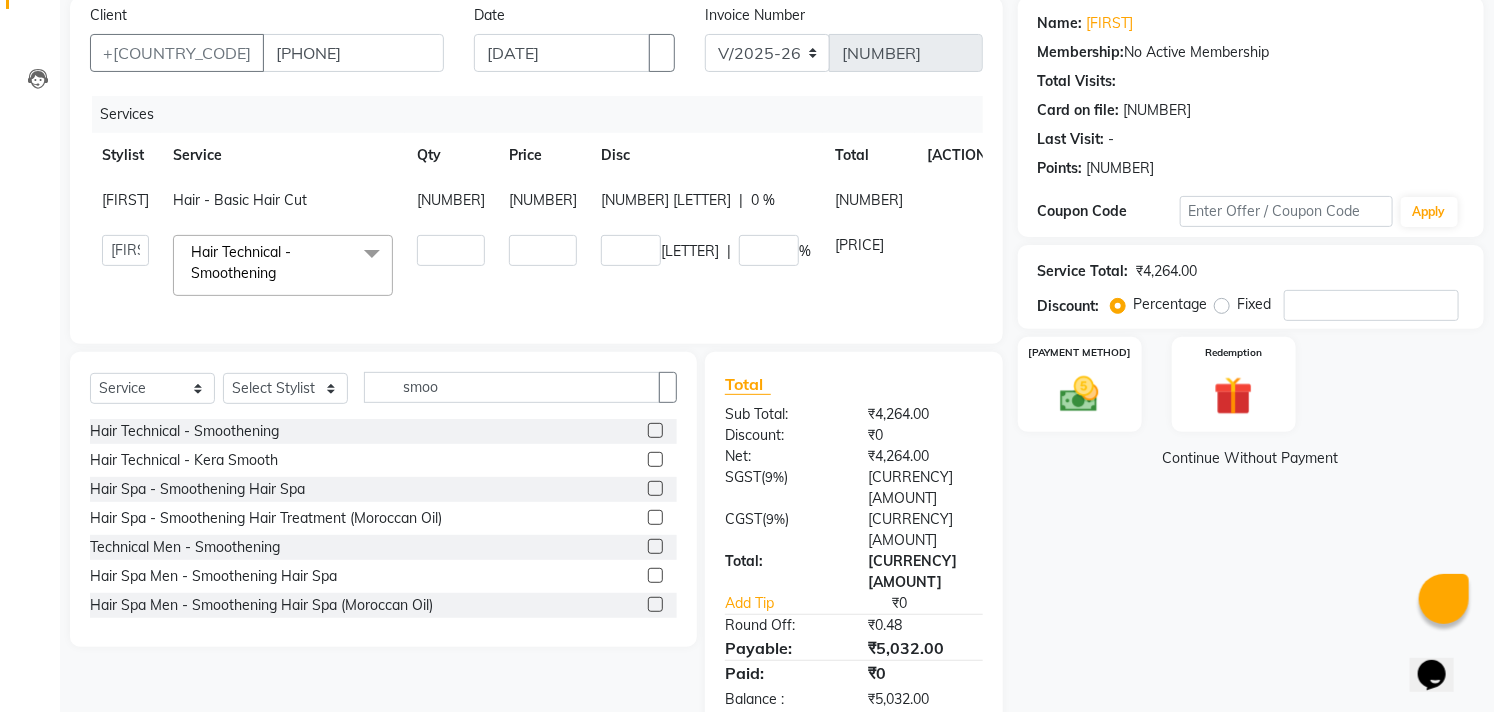 drag, startPoint x: 1090, startPoint y: 385, endPoint x: 1510, endPoint y: 481, distance: 430.83176 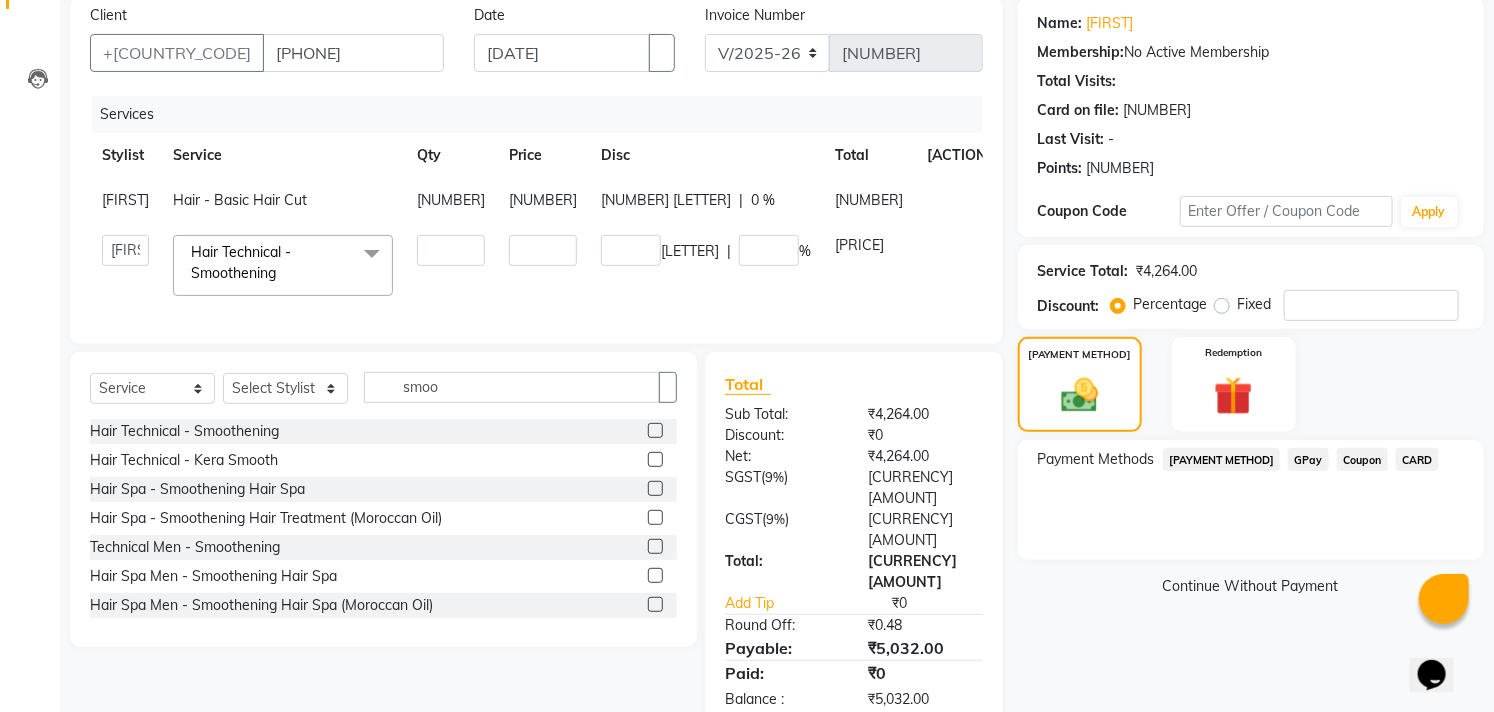 click on "CARD" at bounding box center (1222, 459) 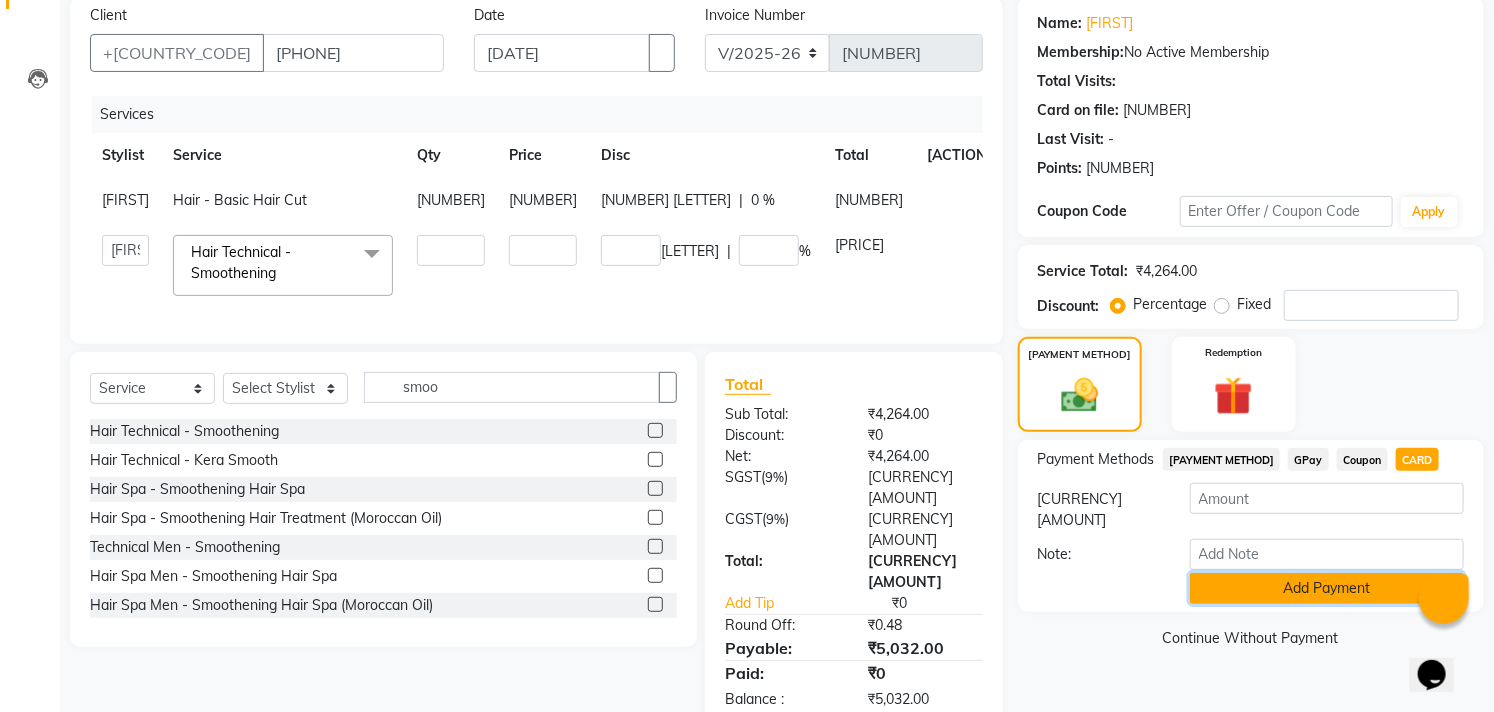 click on "Add Payment" at bounding box center (1327, 588) 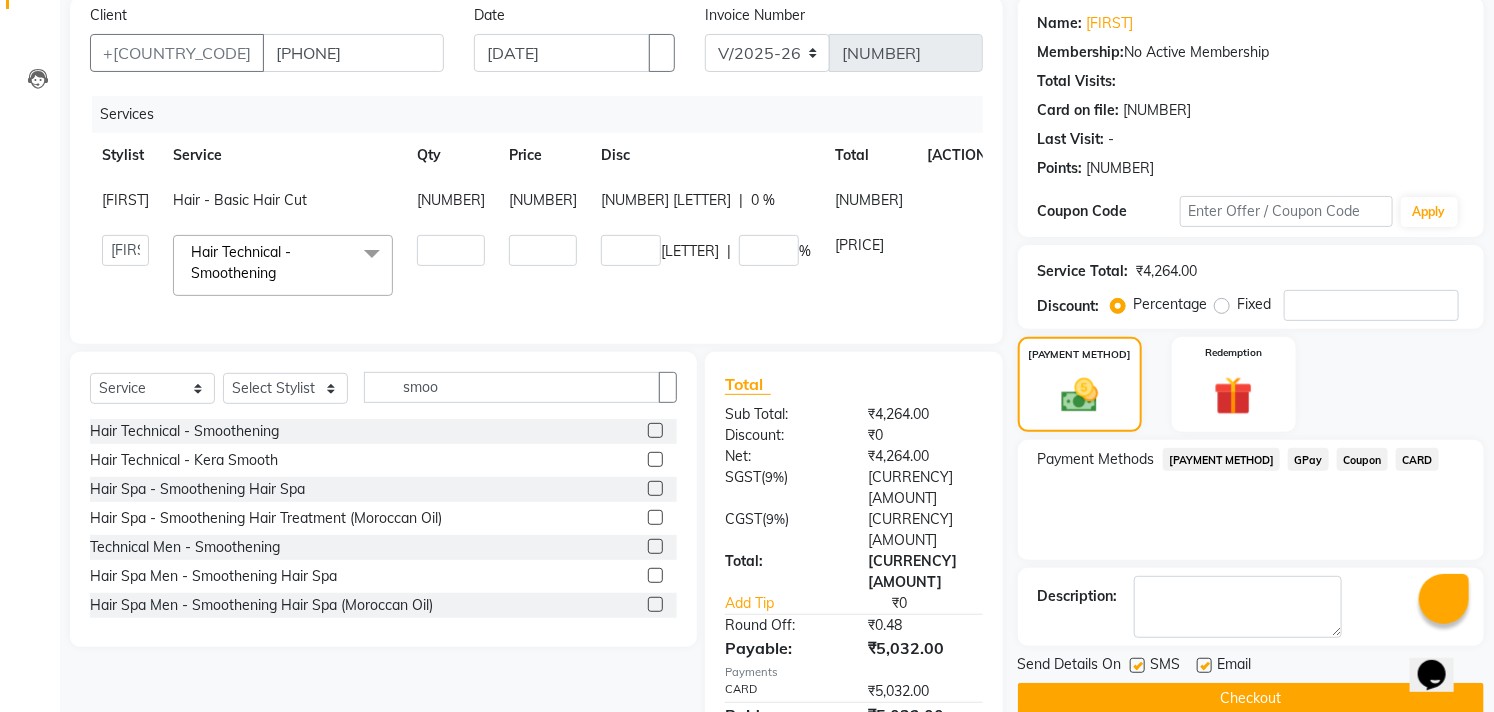 scroll, scrollTop: 195, scrollLeft: 0, axis: vertical 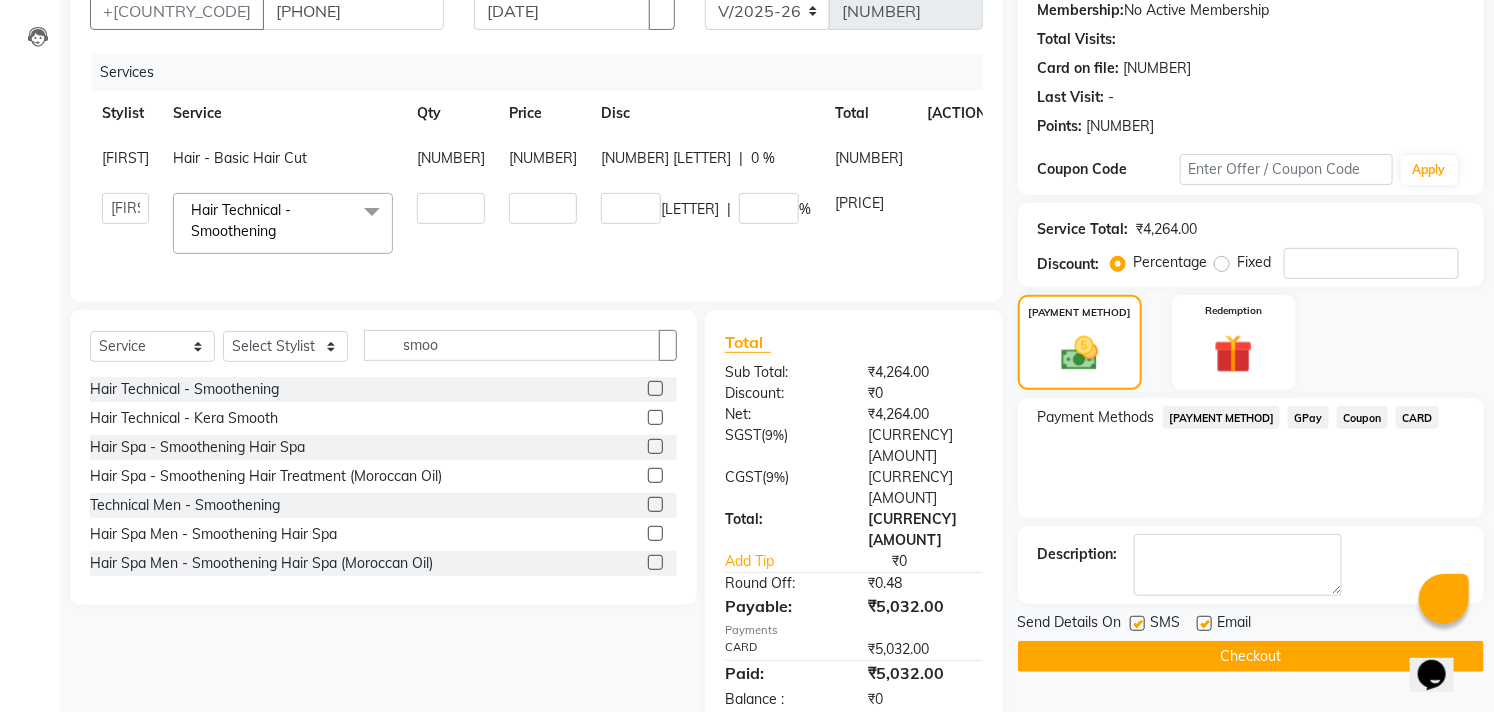 click at bounding box center [1204, 623] 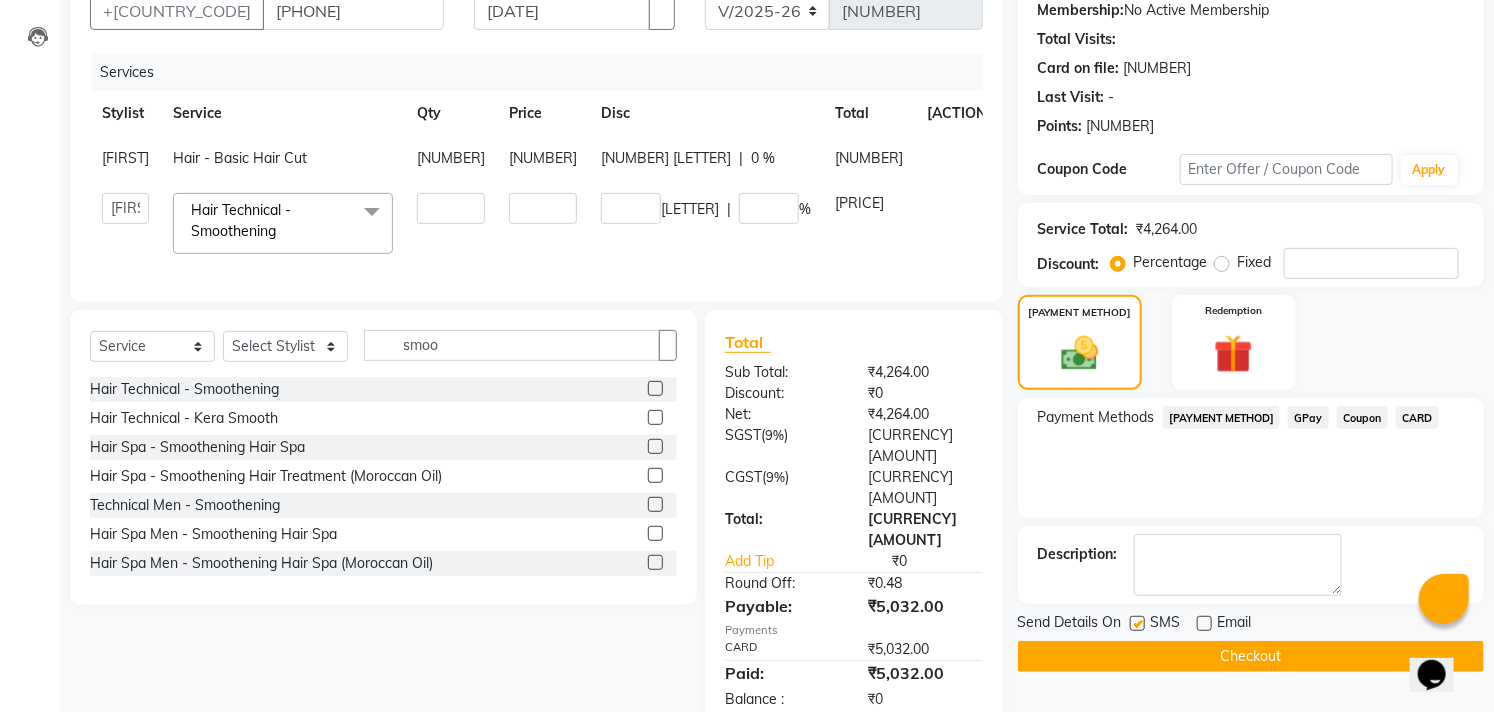 click at bounding box center (1137, 623) 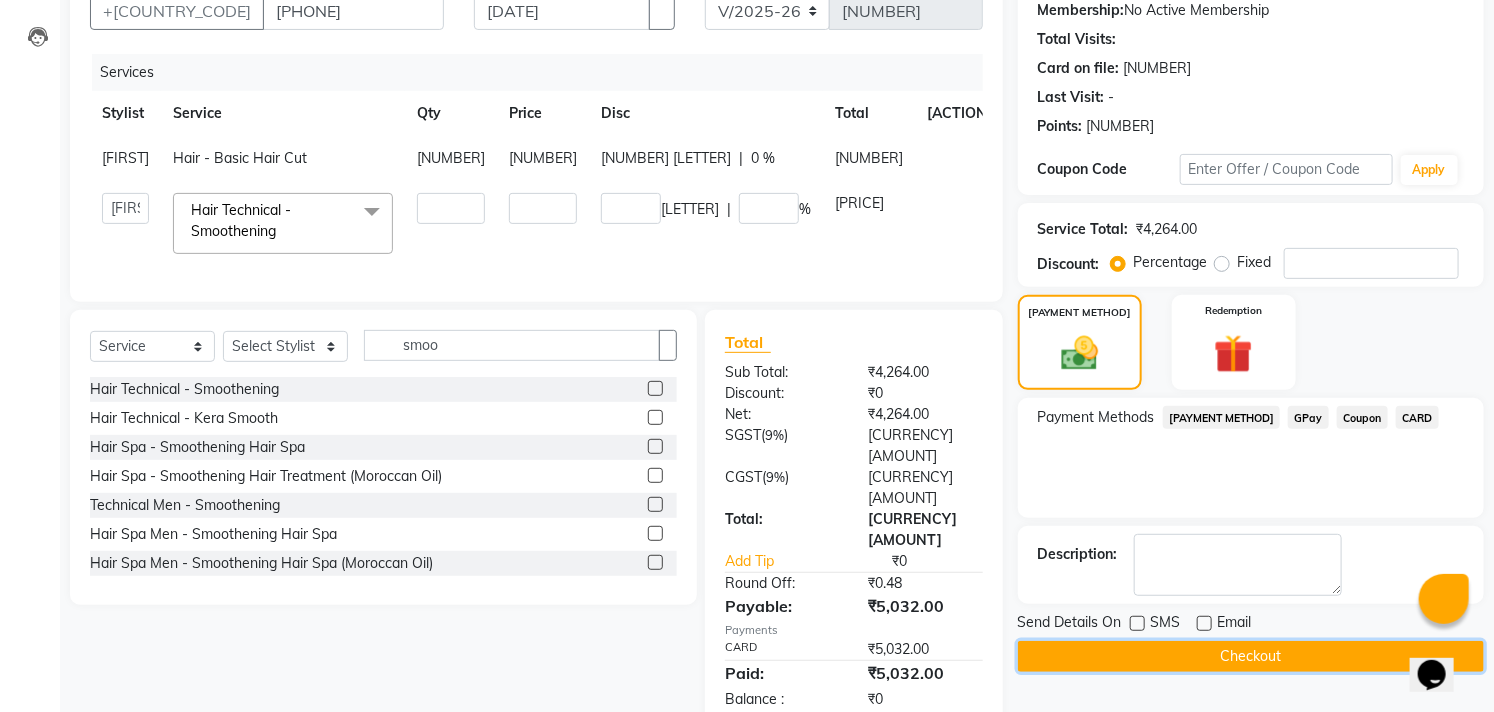 click on "Checkout" at bounding box center [1251, 656] 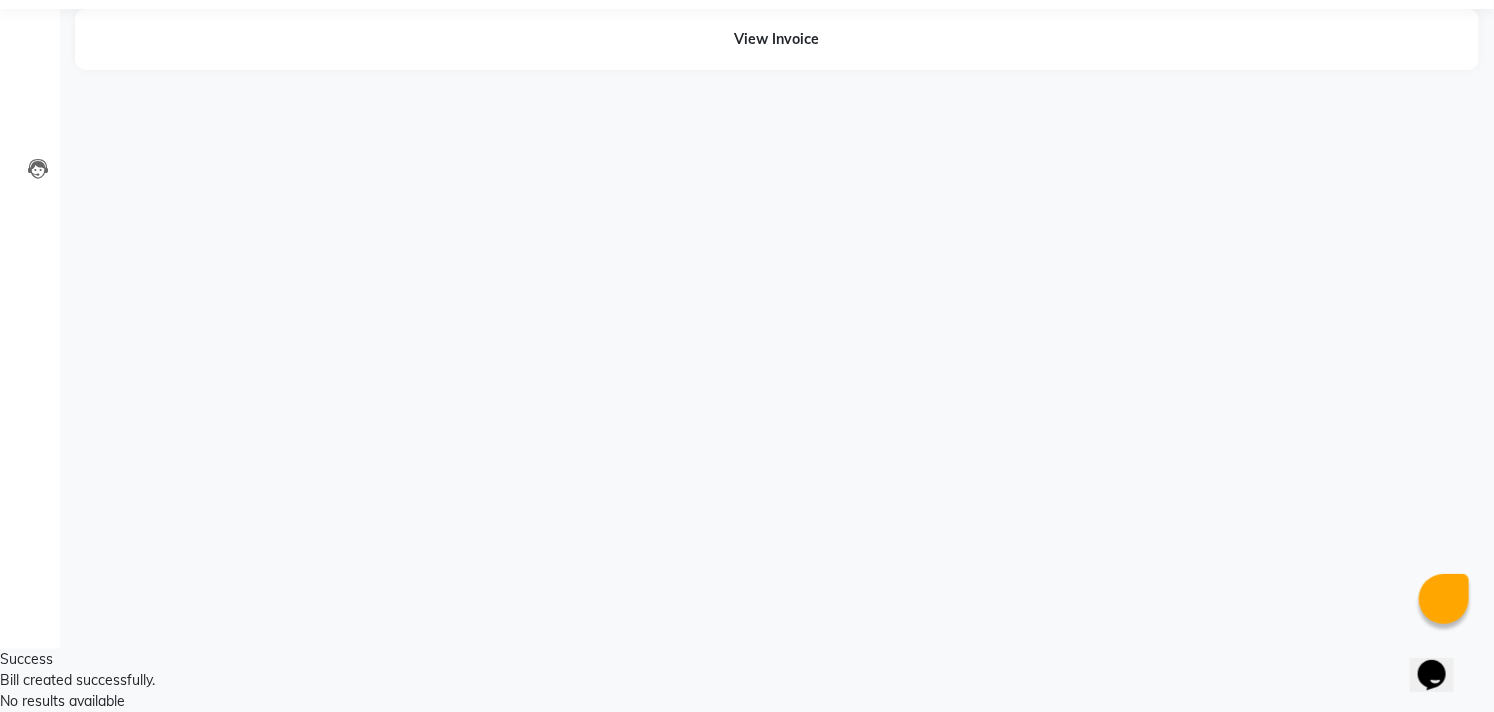 scroll, scrollTop: 0, scrollLeft: 0, axis: both 